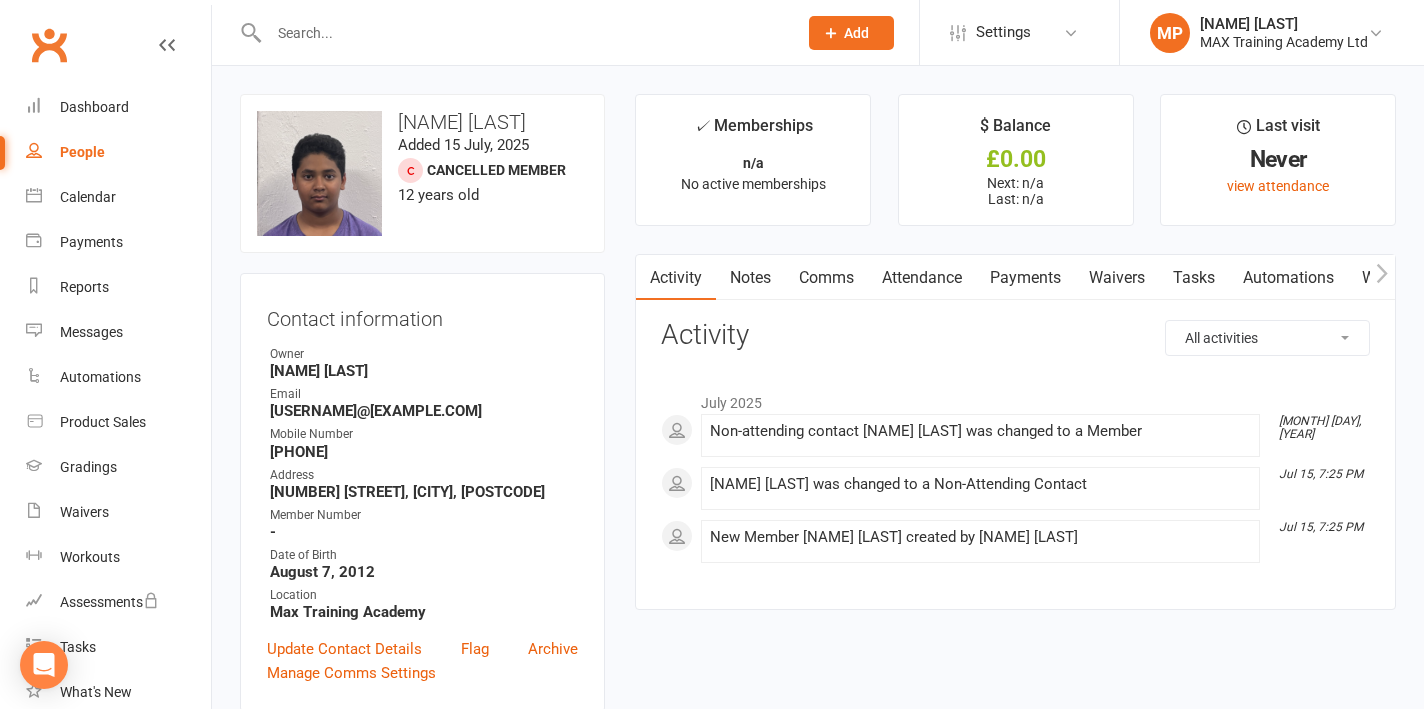 scroll, scrollTop: 0, scrollLeft: 0, axis: both 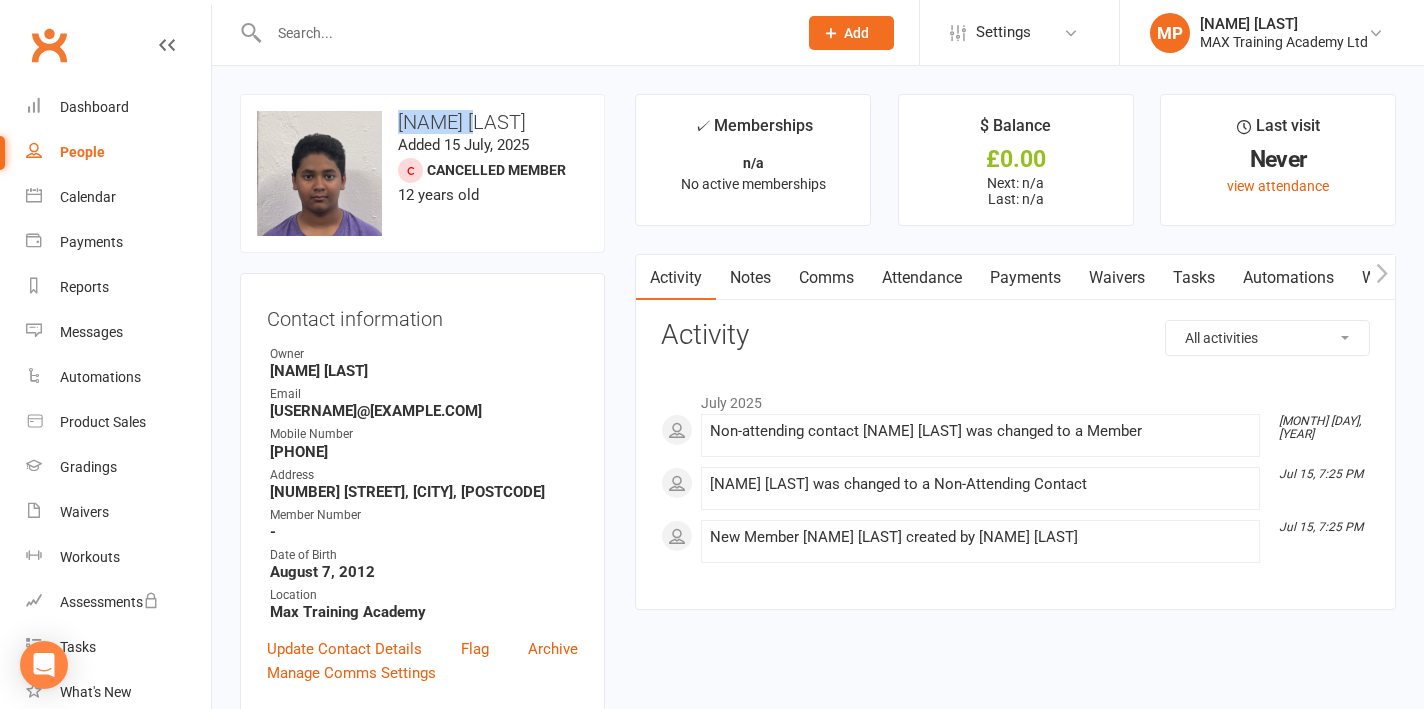 click on "[NAME] [LAST]" at bounding box center (422, 122) 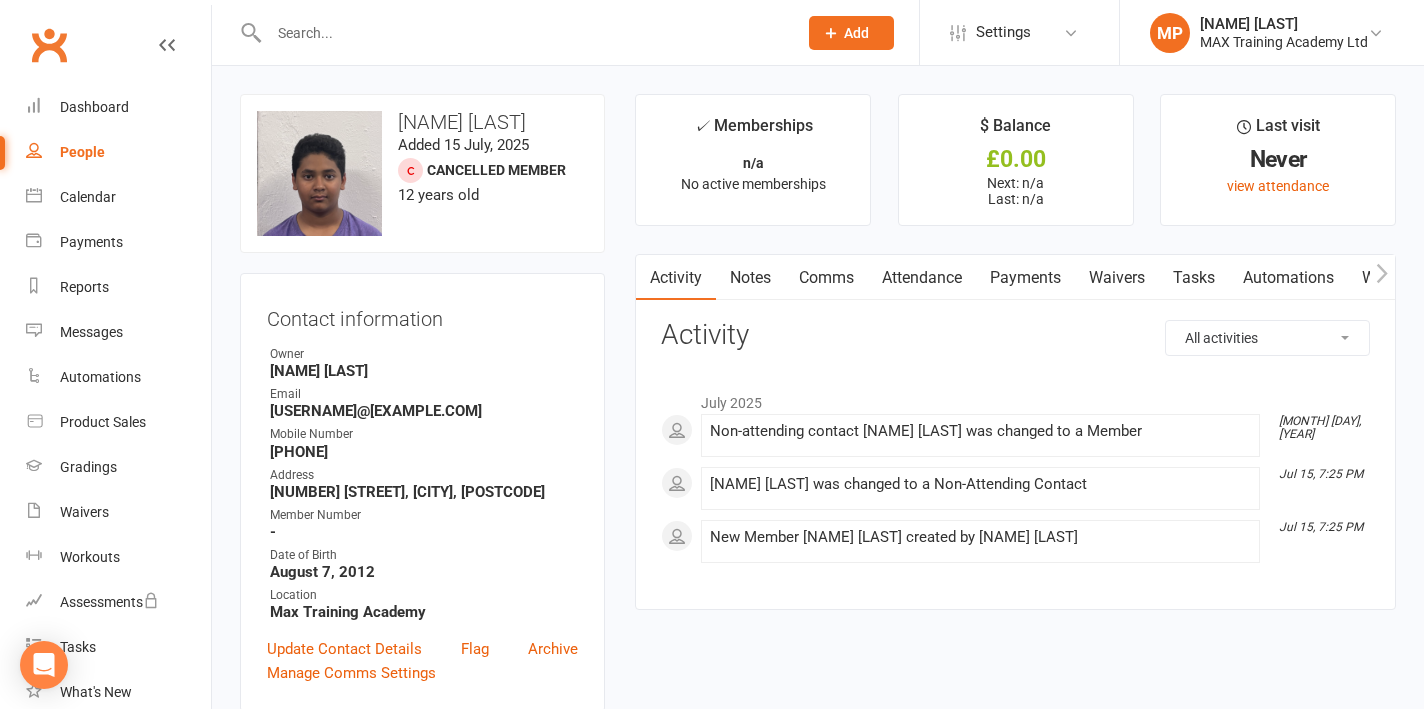 click on "[USERNAME]@[EXAMPLE.COM]" at bounding box center [424, 411] 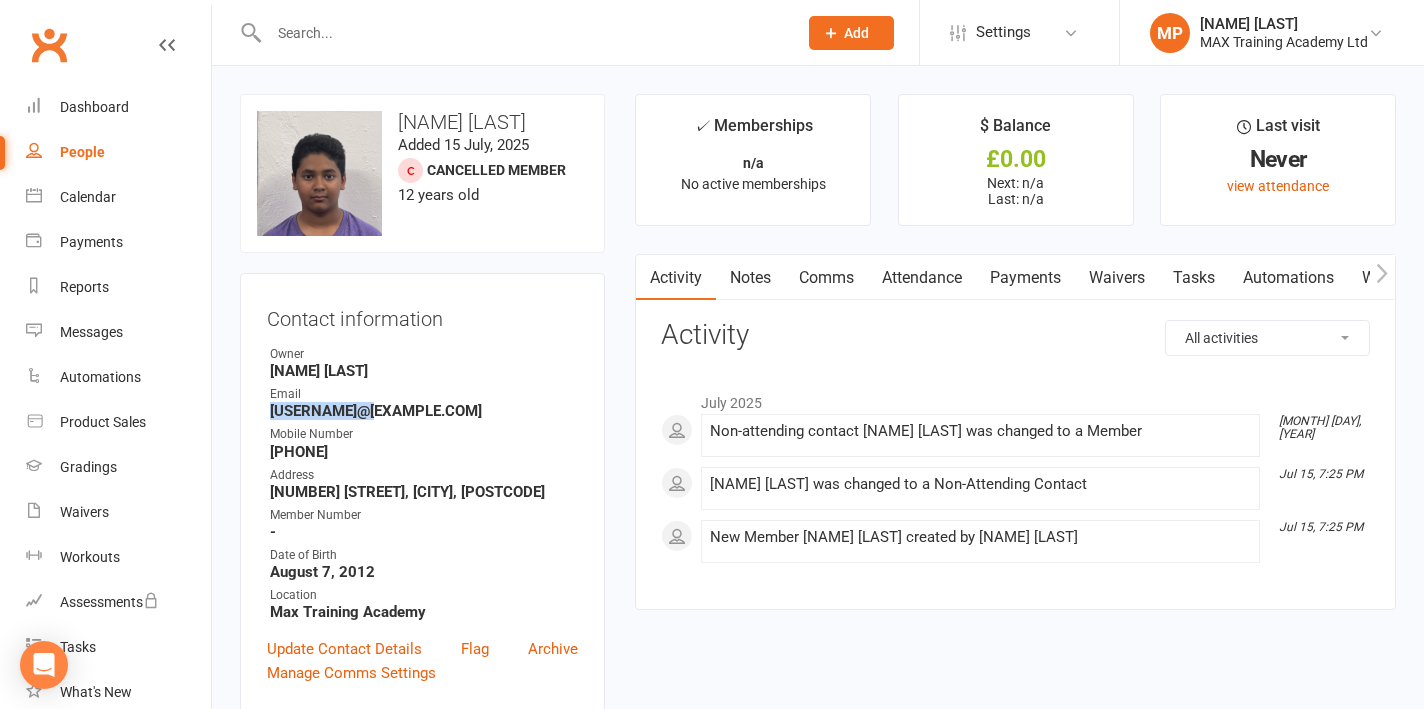 click on "sudha.malle8@gmail.com" at bounding box center [424, 411] 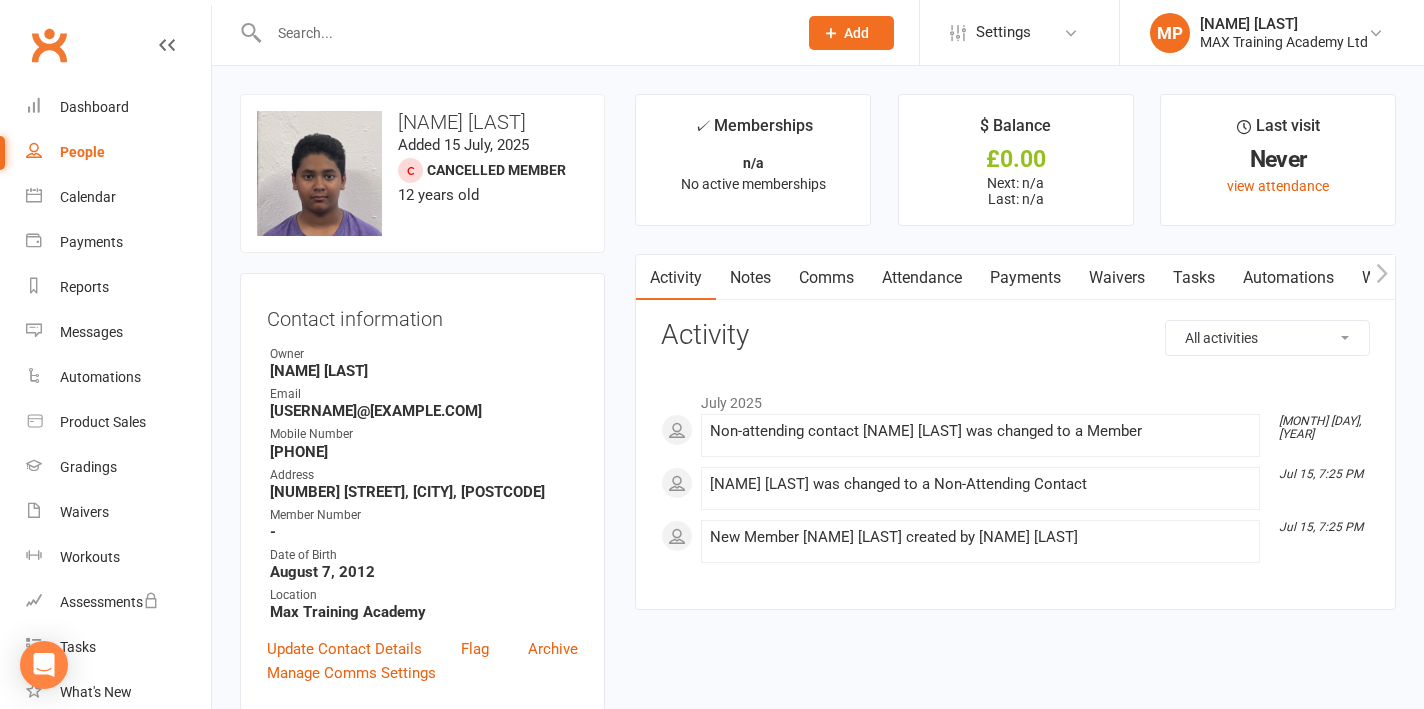click on "sudha.malle8@gmail.com" at bounding box center [424, 411] 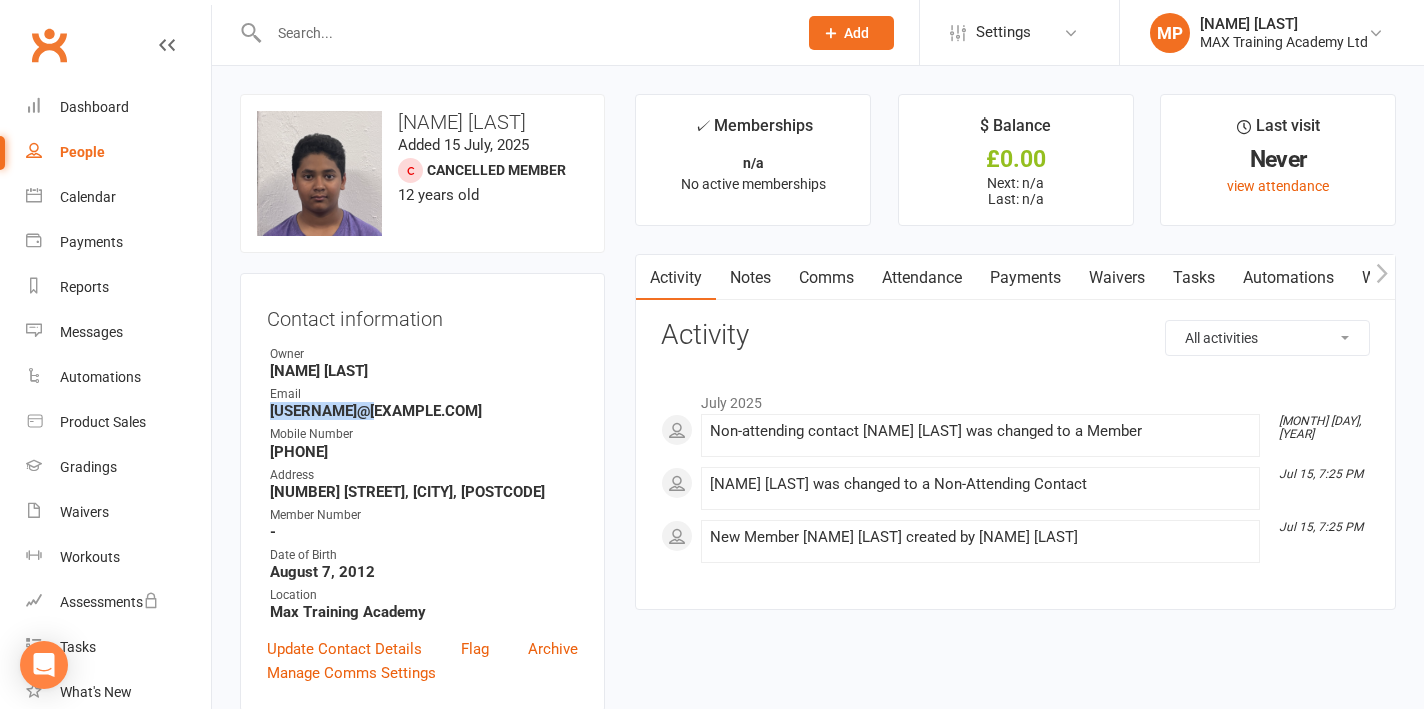 click on "sudha.malle8@gmail.com" at bounding box center [424, 411] 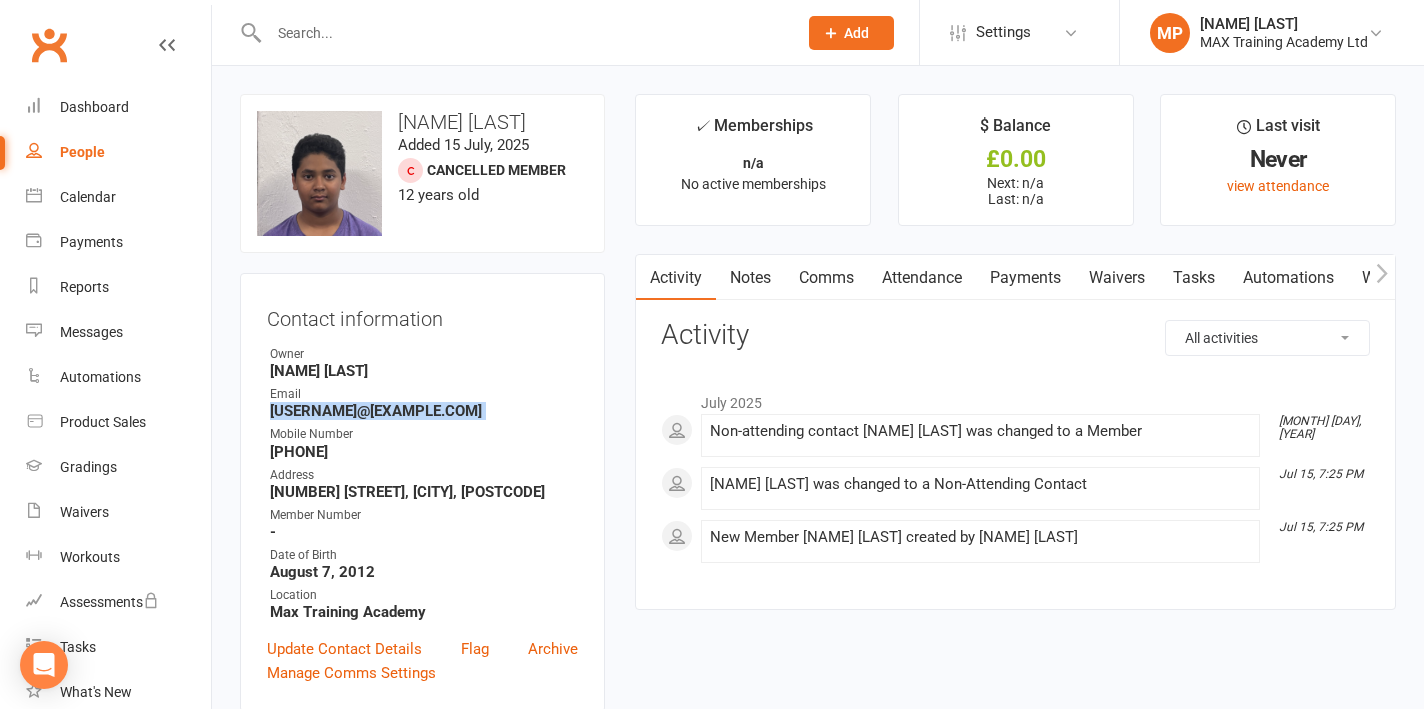 click on "sudha.malle8@gmail.com" at bounding box center [424, 411] 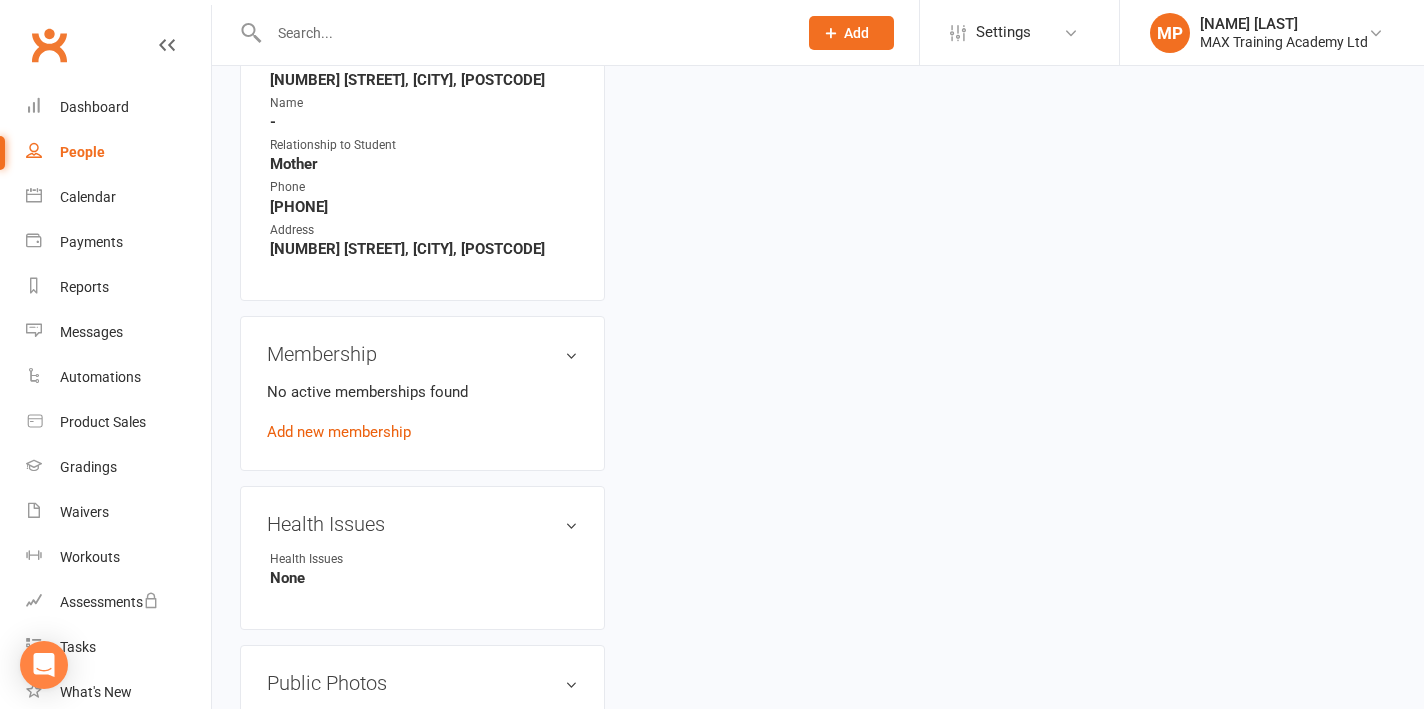 scroll, scrollTop: 1101, scrollLeft: 0, axis: vertical 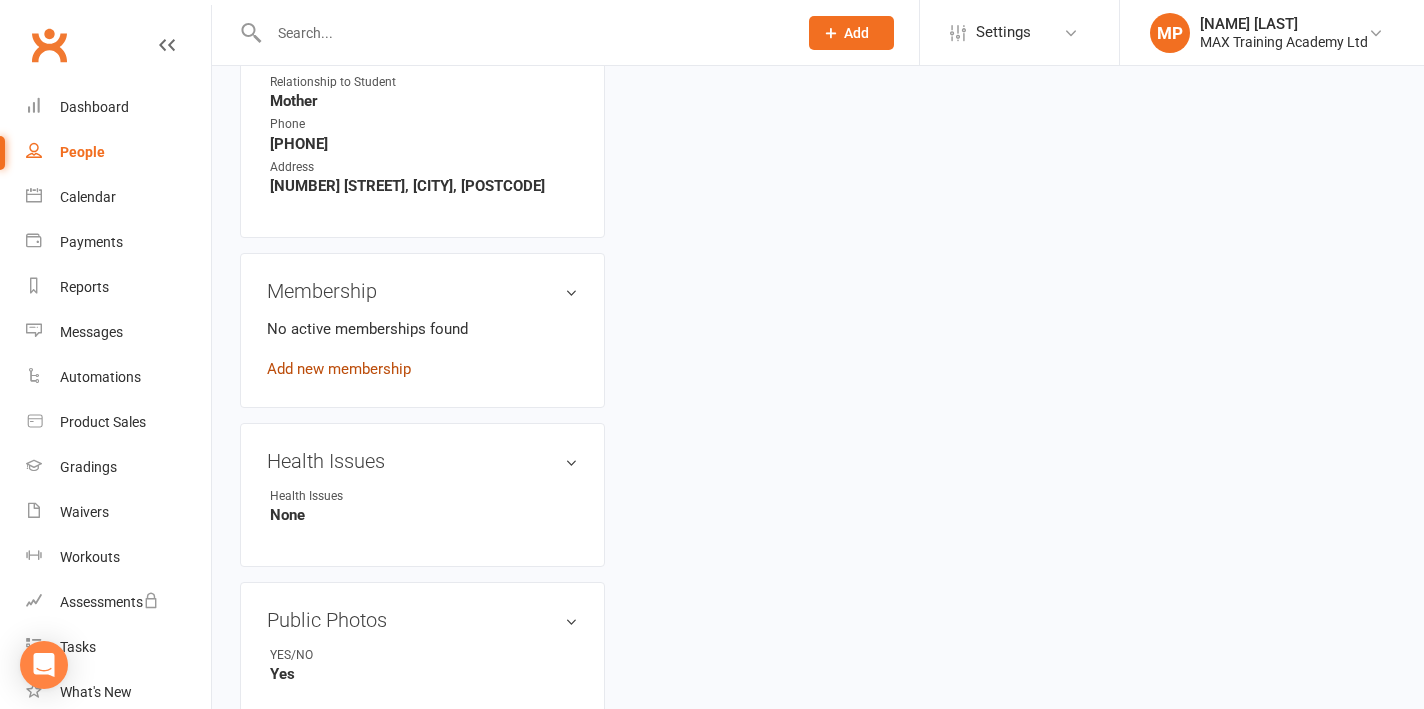 click on "Add new membership" at bounding box center [339, 369] 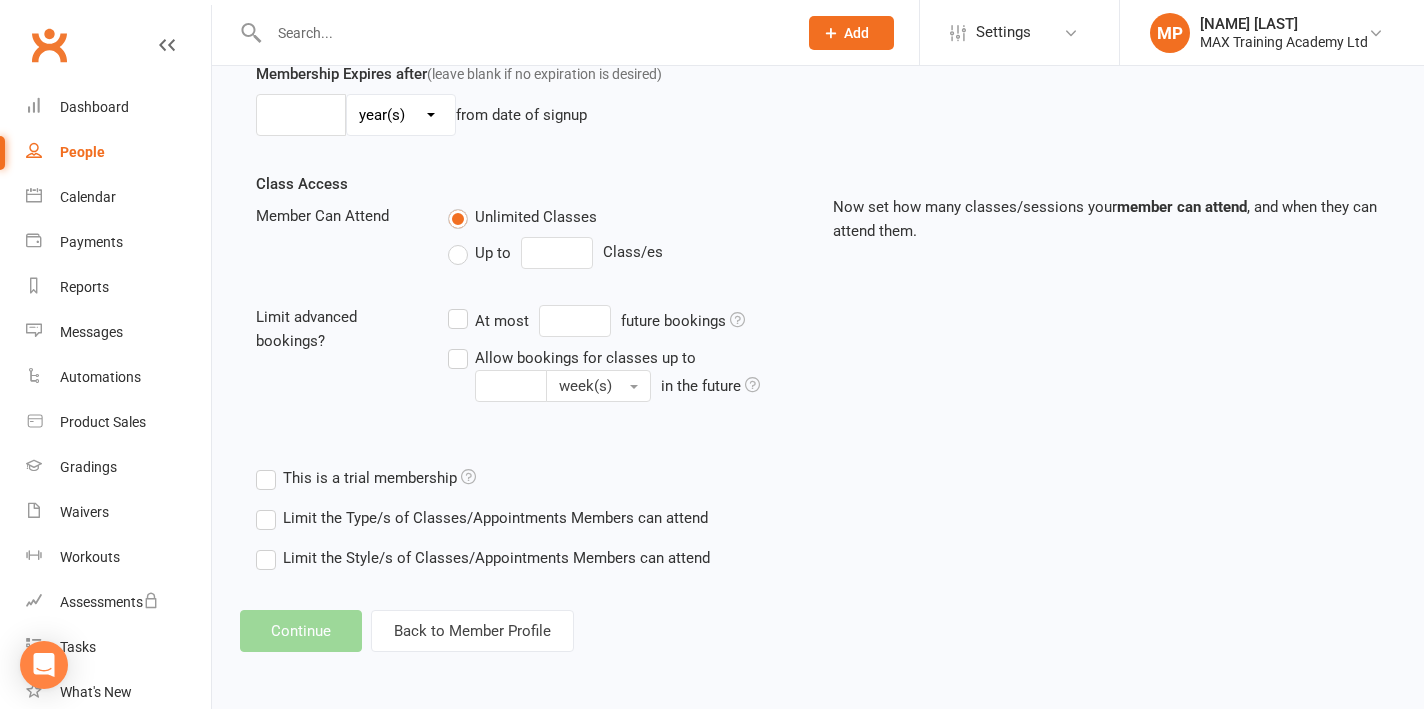 scroll, scrollTop: 0, scrollLeft: 0, axis: both 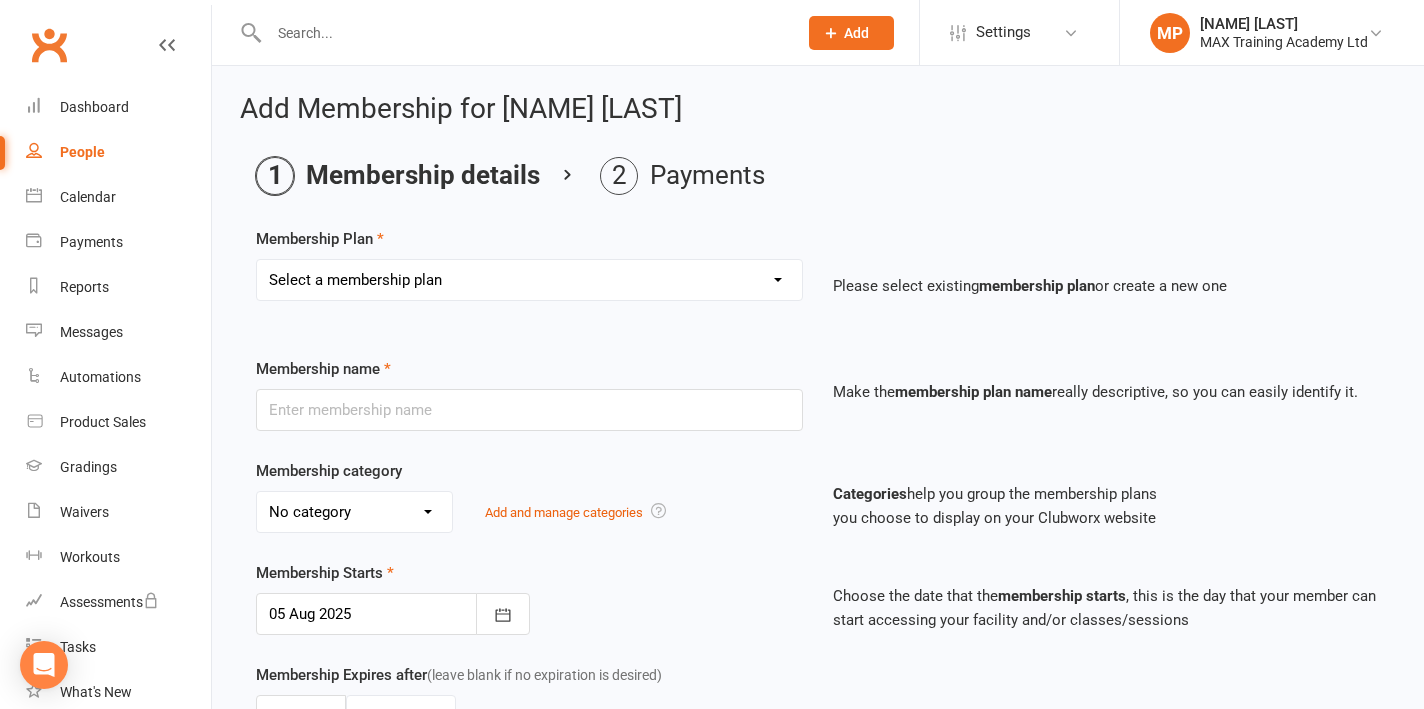 select on "29" 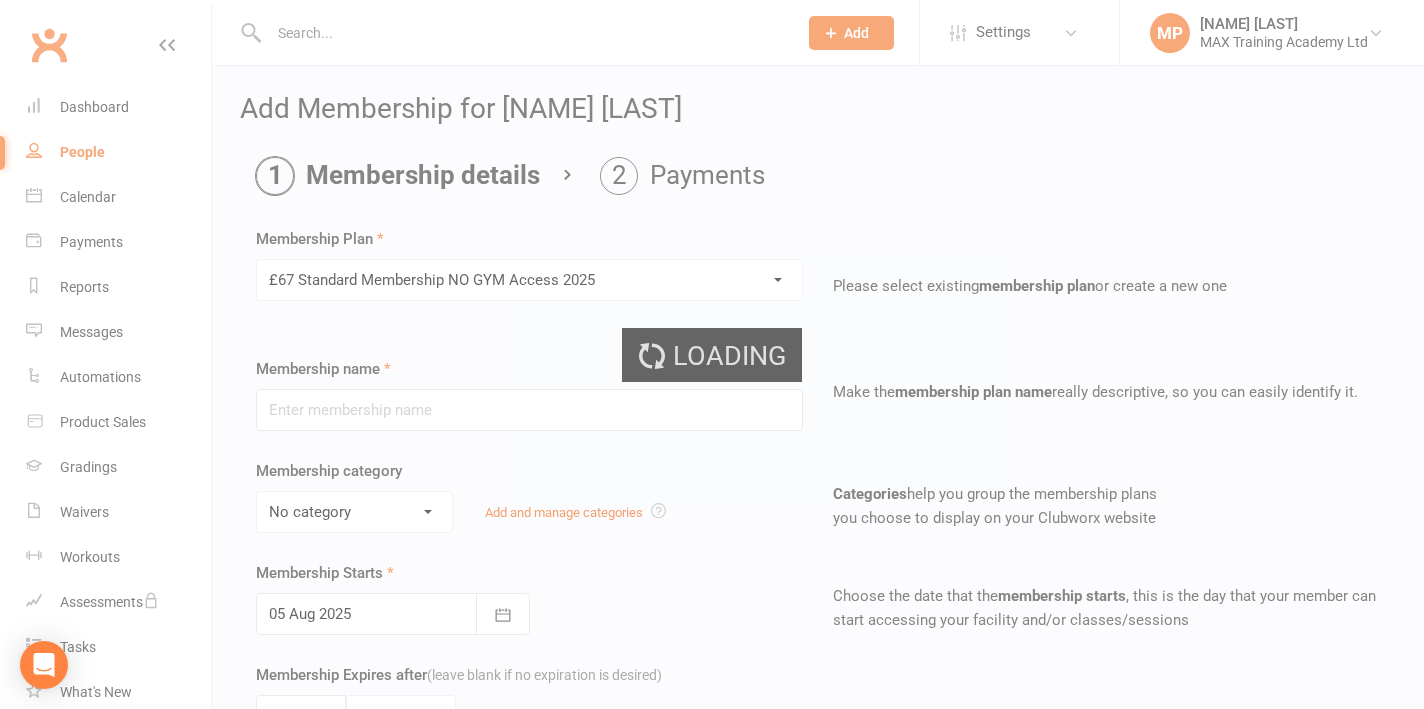 type on "£67 Standard Membership NO GYM Access 2025" 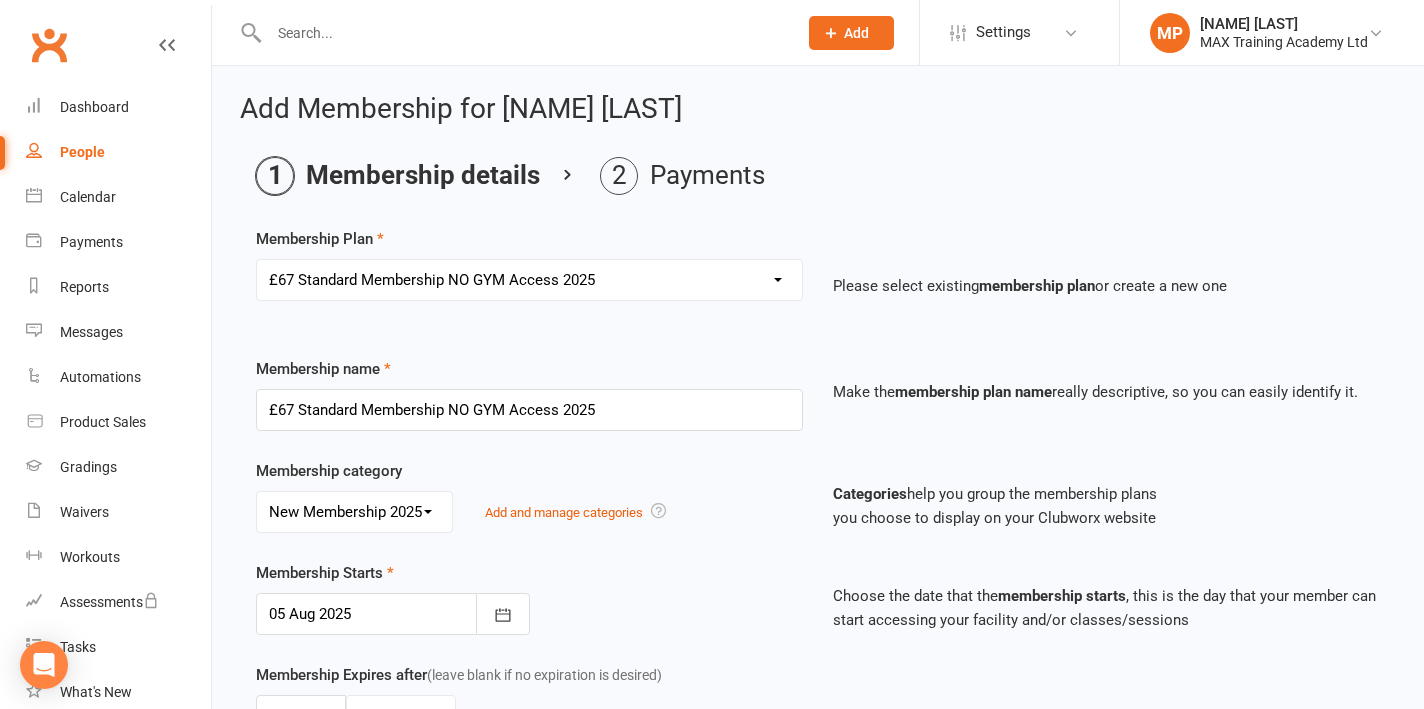 select on "18" 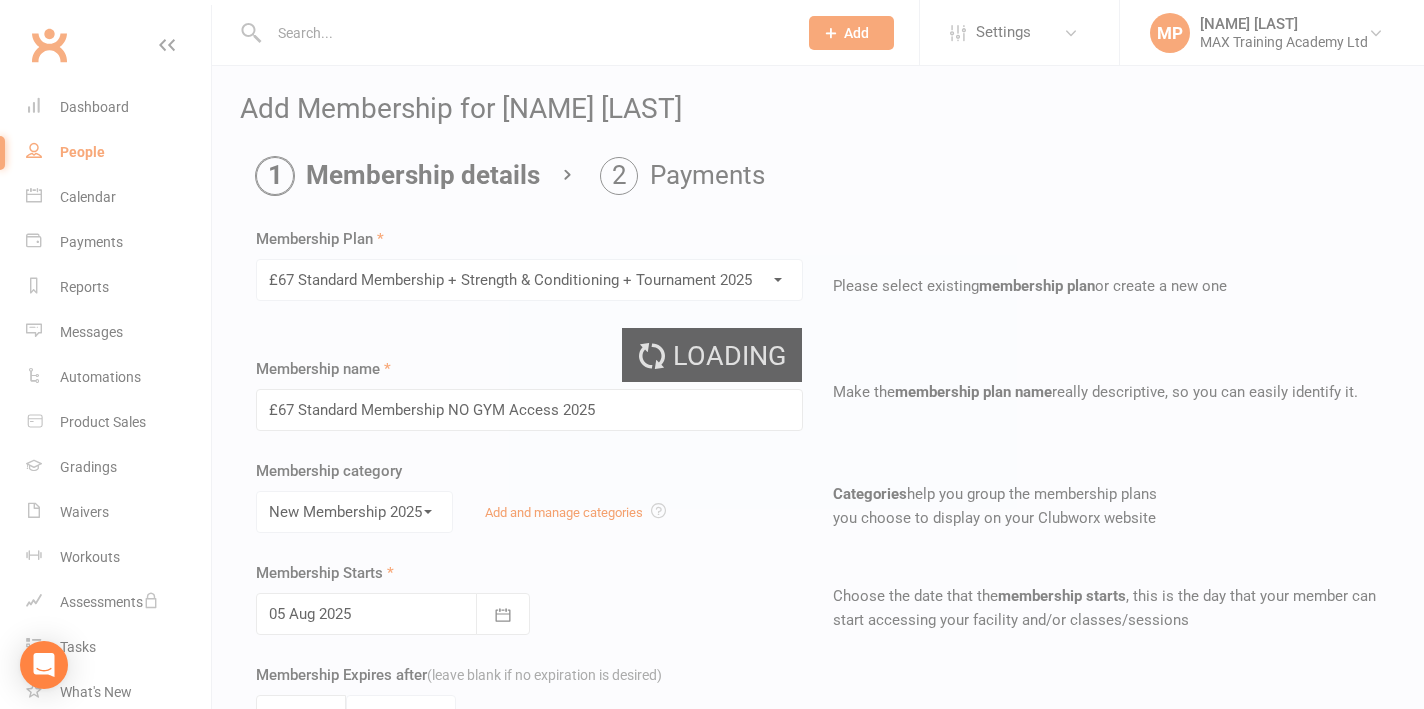type on "£67 Standard Membership + Strength & Conditioning + Tournament 2025" 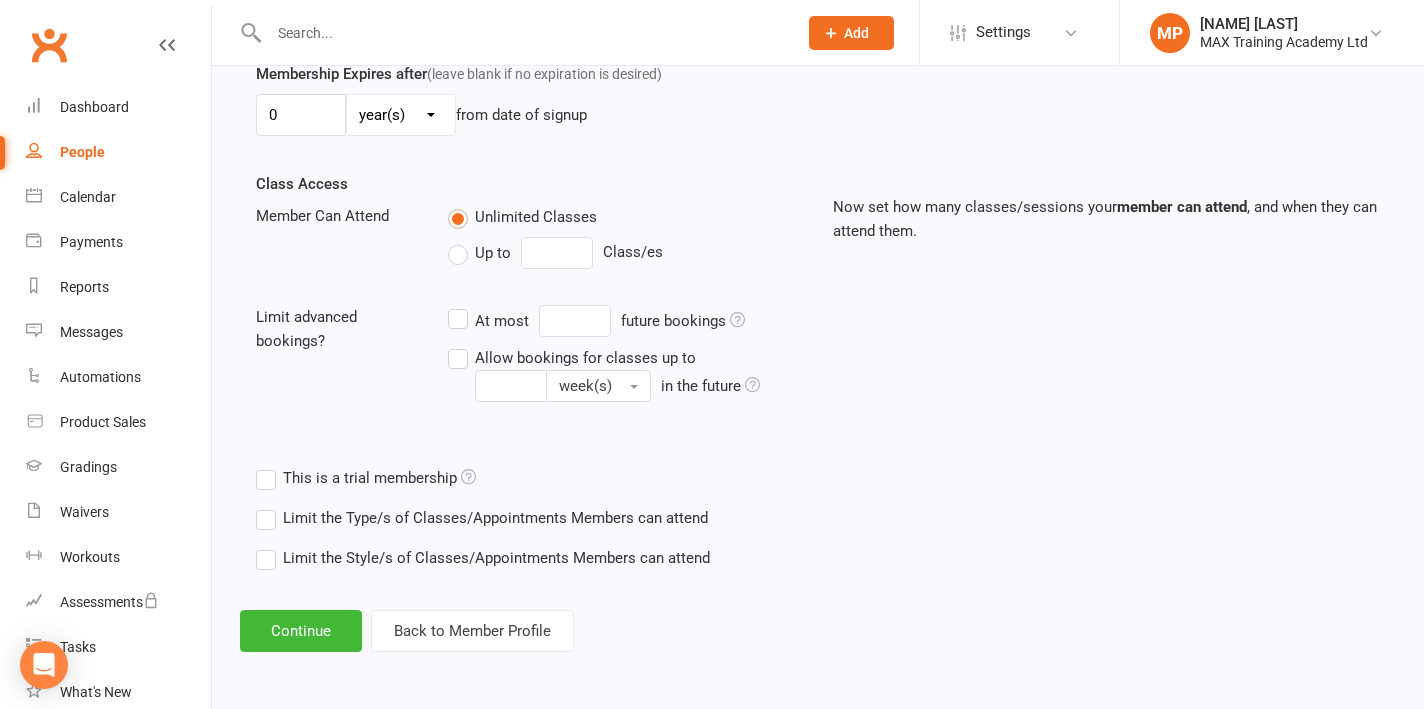 click on "Limit the Type/s of Classes/Appointments Members can attend" at bounding box center [482, 518] 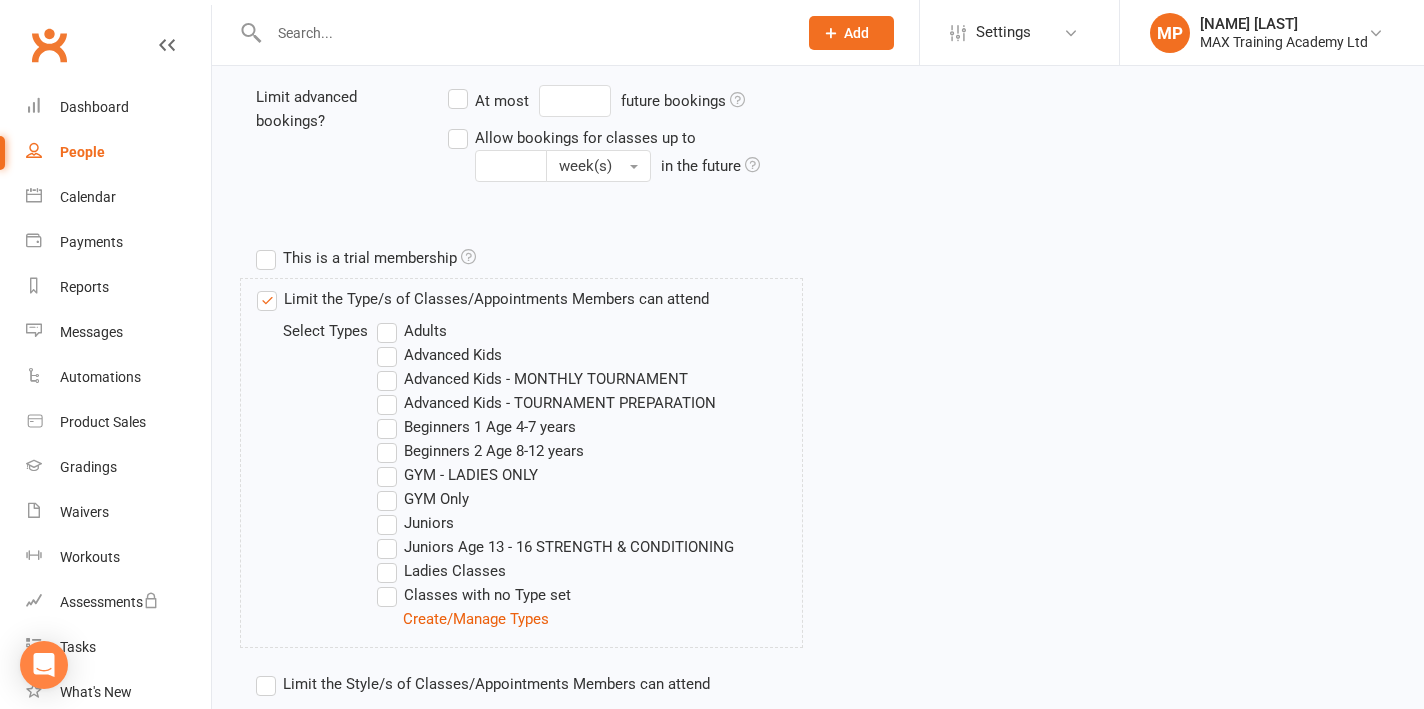 scroll, scrollTop: 839, scrollLeft: 0, axis: vertical 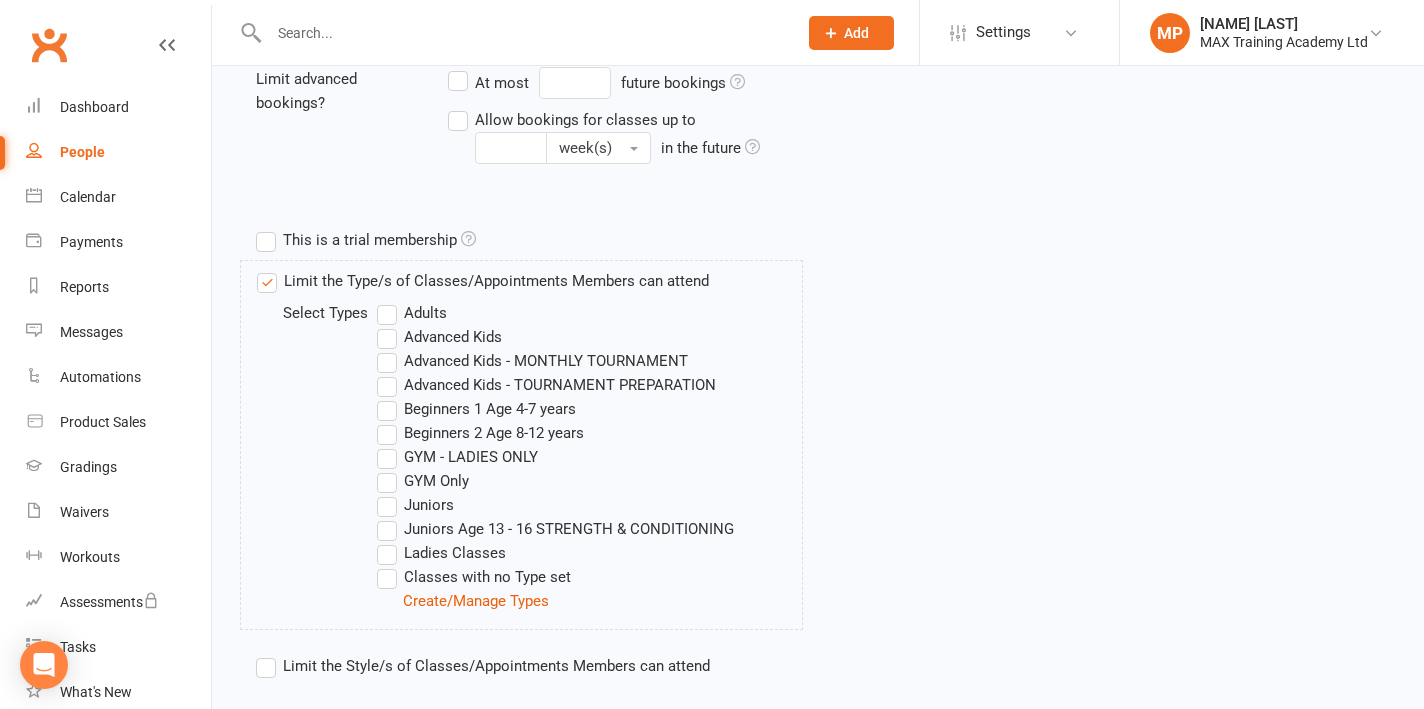 click on "Adults" at bounding box center [412, 313] 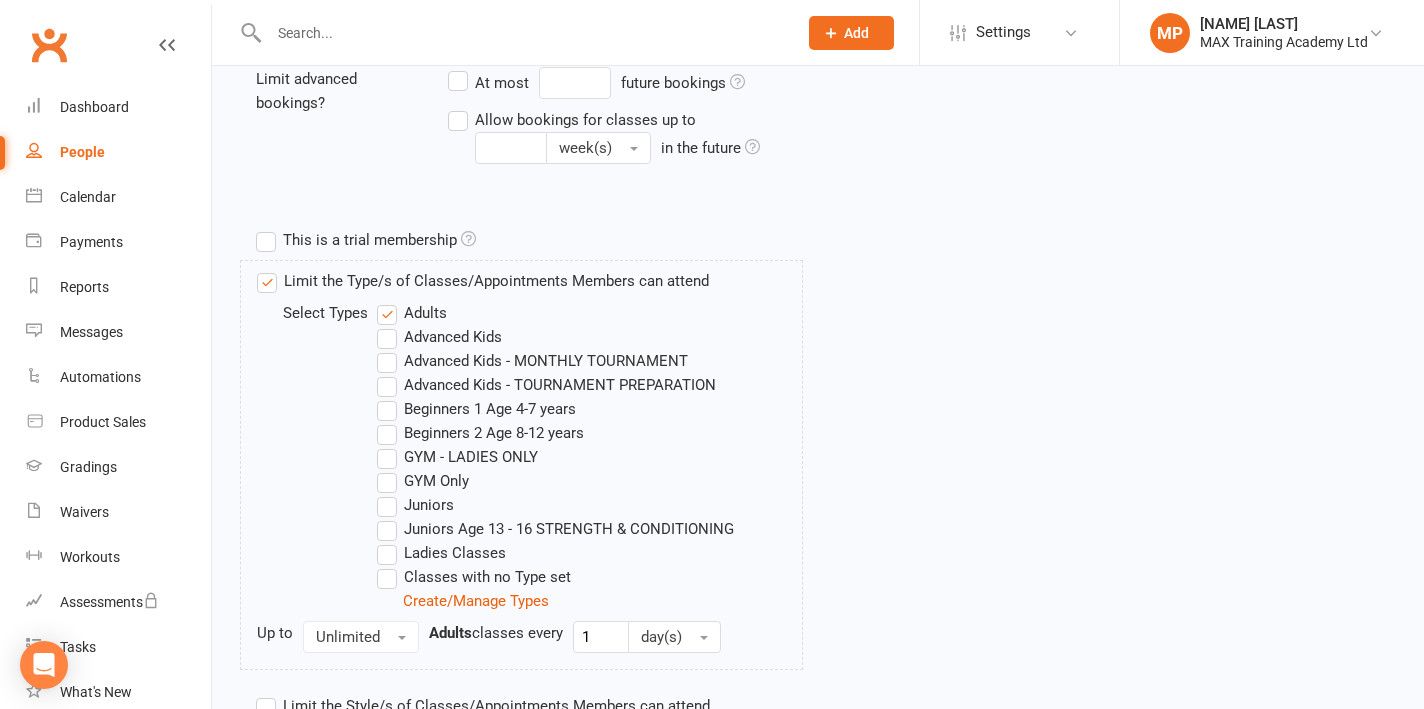click on "Juniors" at bounding box center (415, 505) 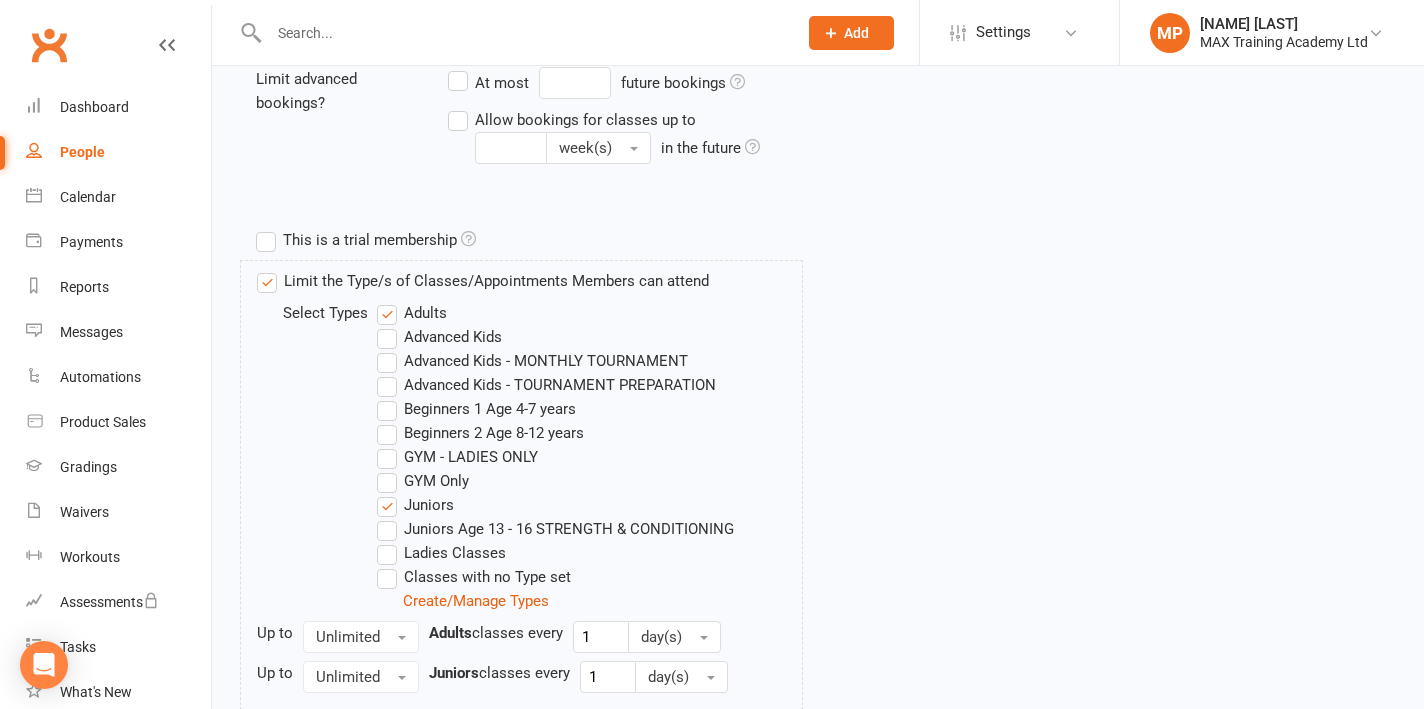 click on "Juniors Age 13 - 16 STRENGTH & CONDITIONING" at bounding box center [555, 529] 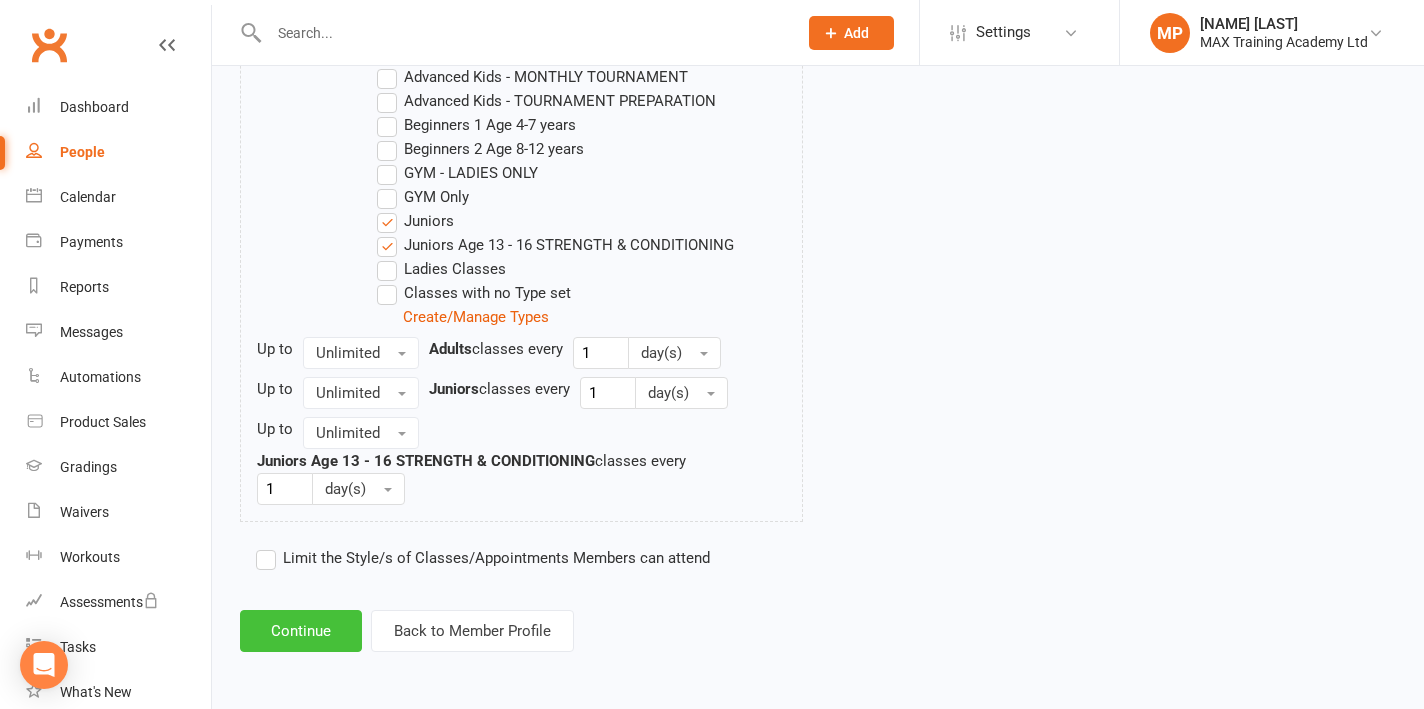 scroll, scrollTop: 1139, scrollLeft: 0, axis: vertical 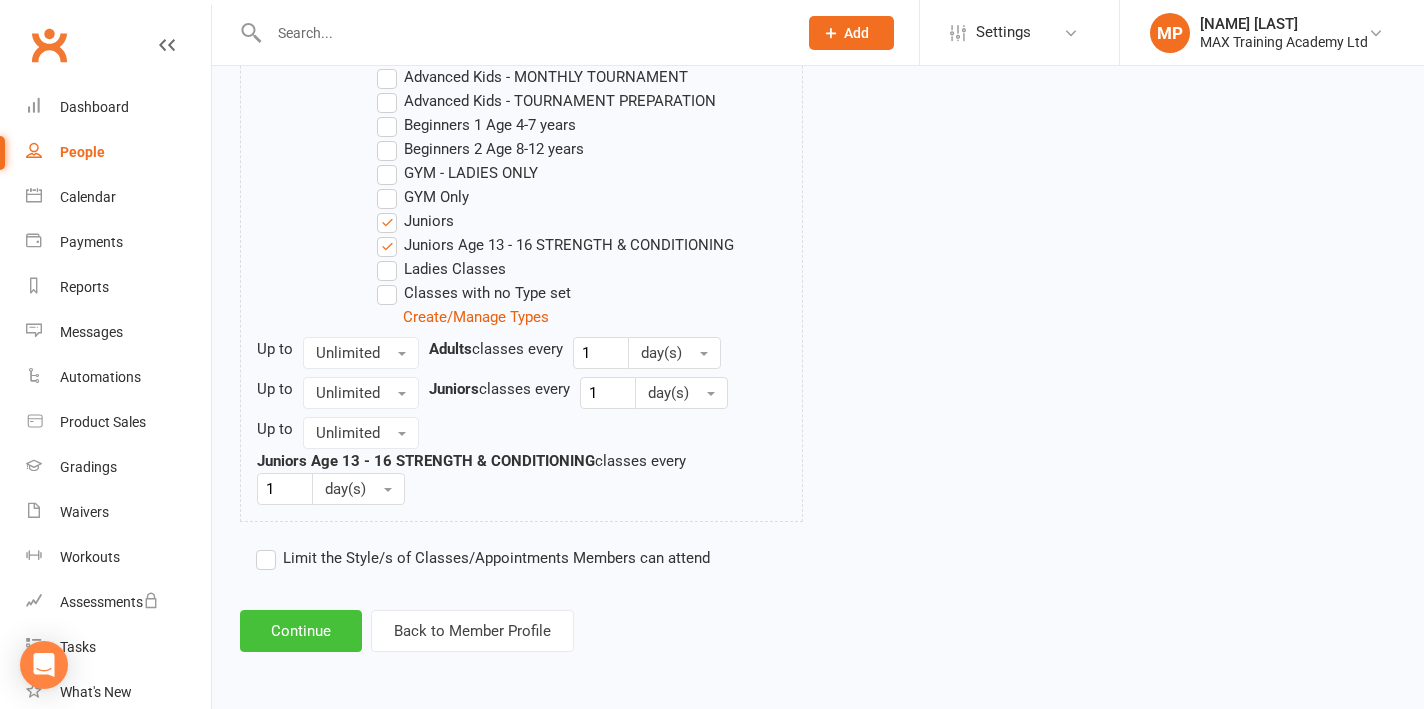 click on "Continue" at bounding box center [301, 631] 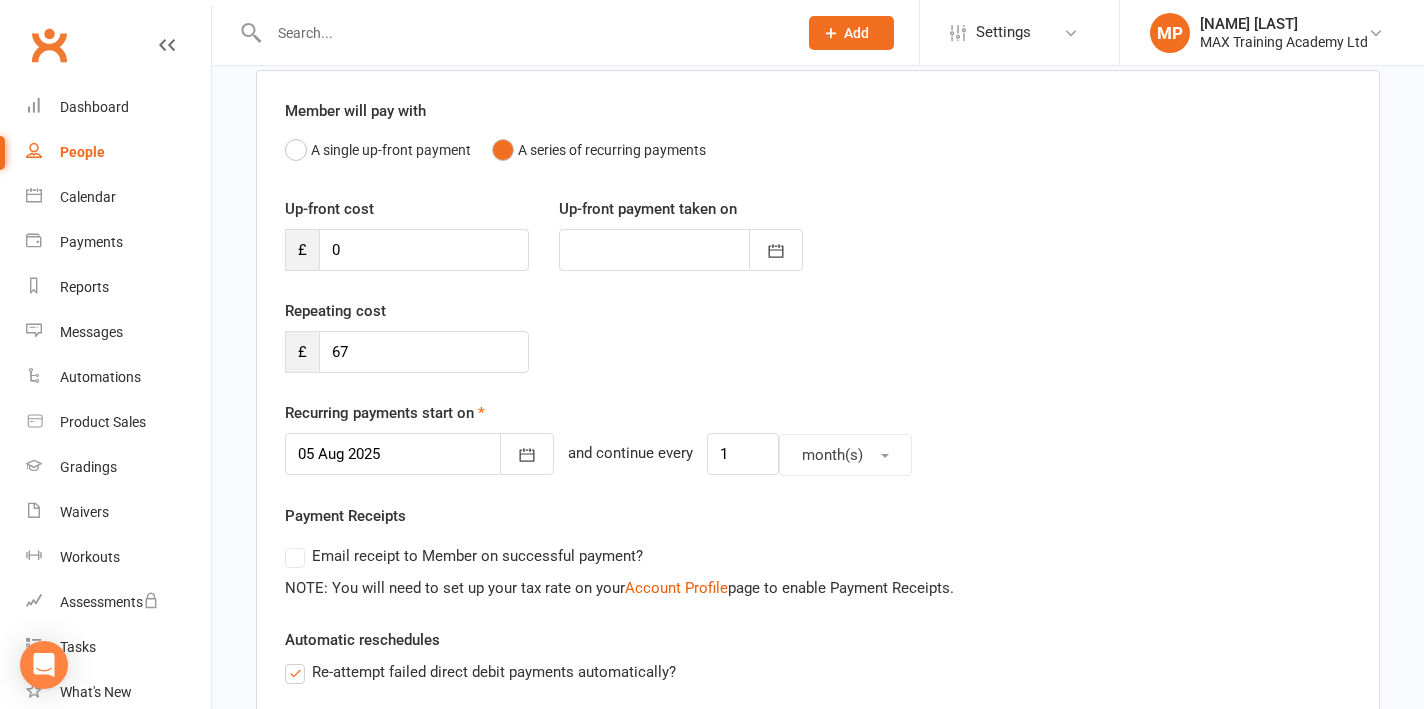 scroll, scrollTop: 189, scrollLeft: 0, axis: vertical 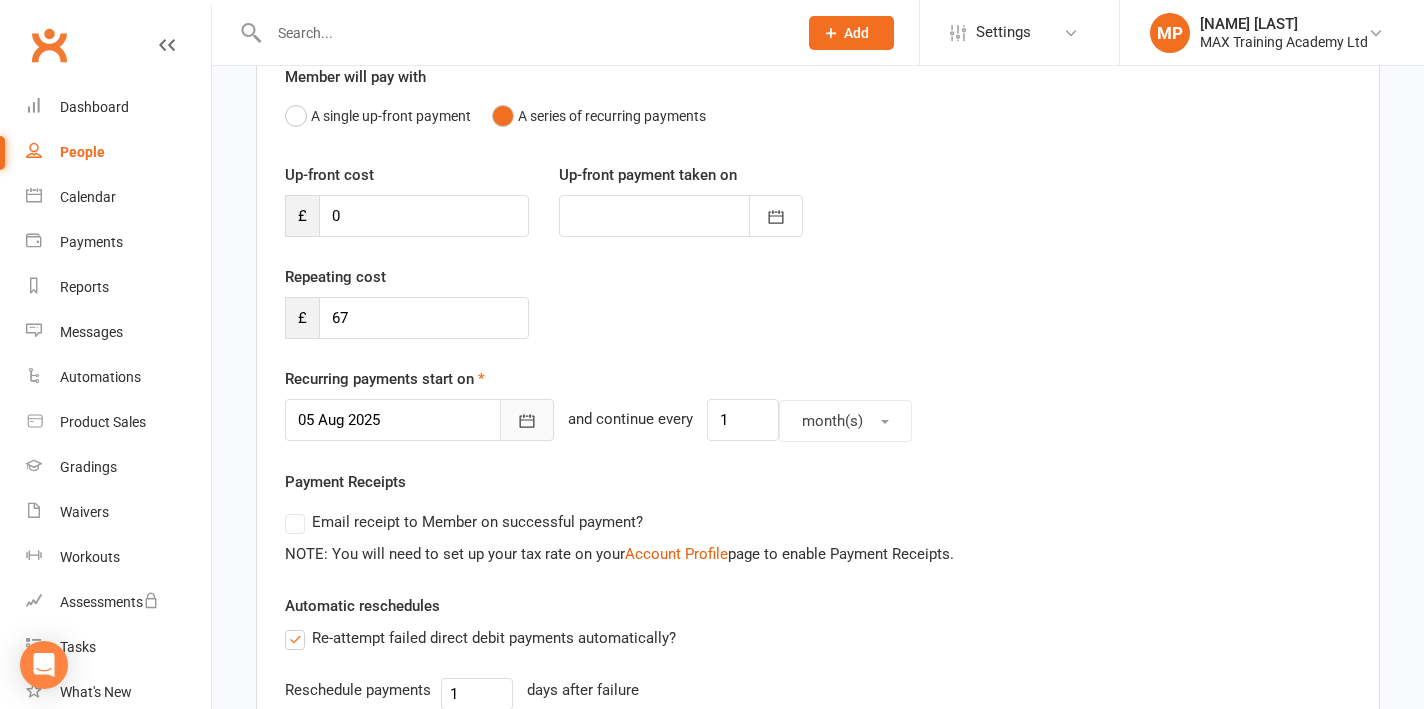 click at bounding box center (527, 420) 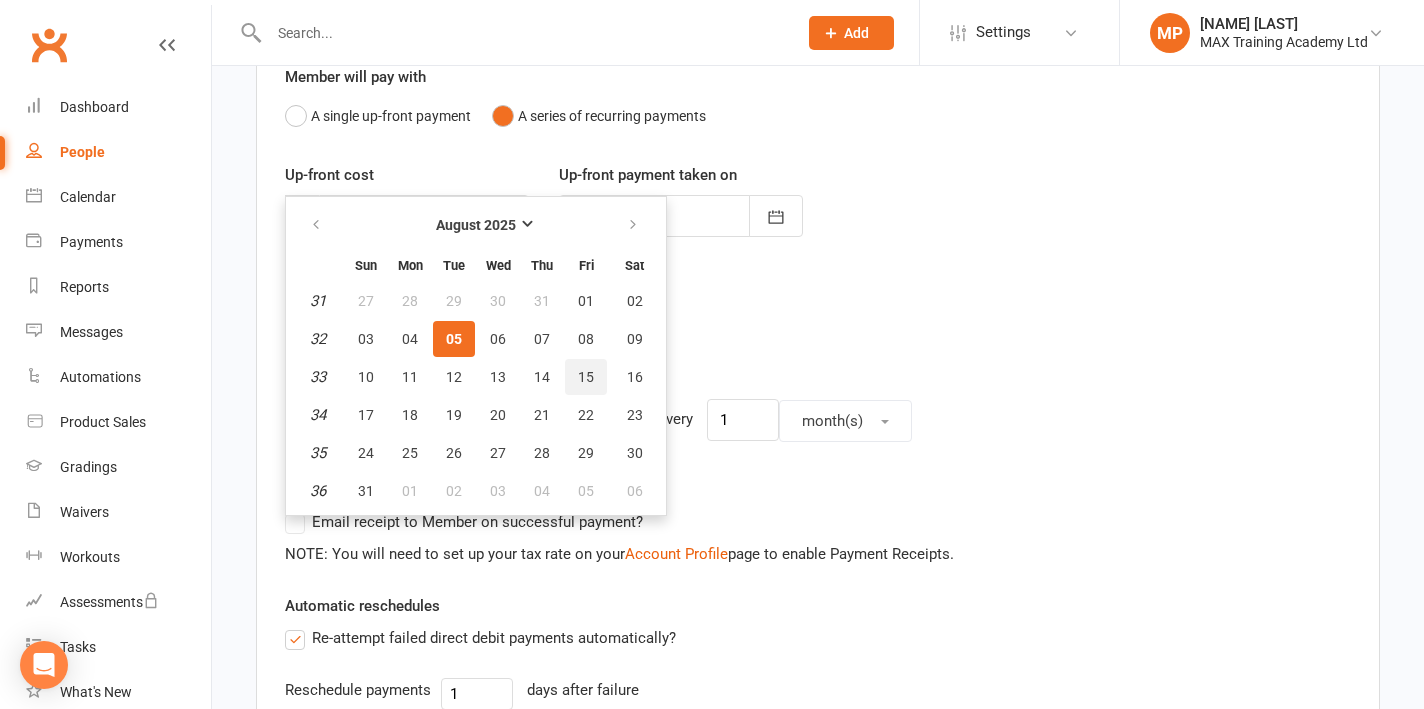 click on "15" at bounding box center [586, 377] 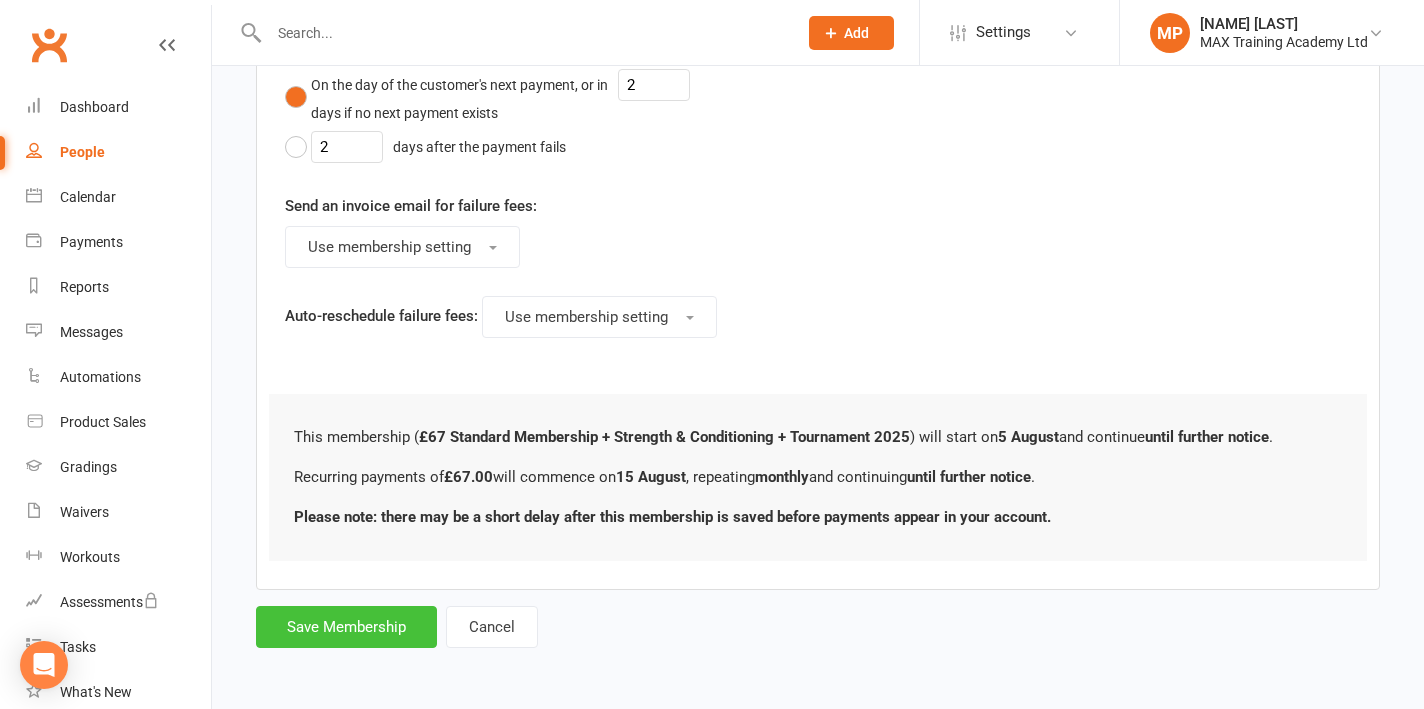 scroll, scrollTop: 1106, scrollLeft: 0, axis: vertical 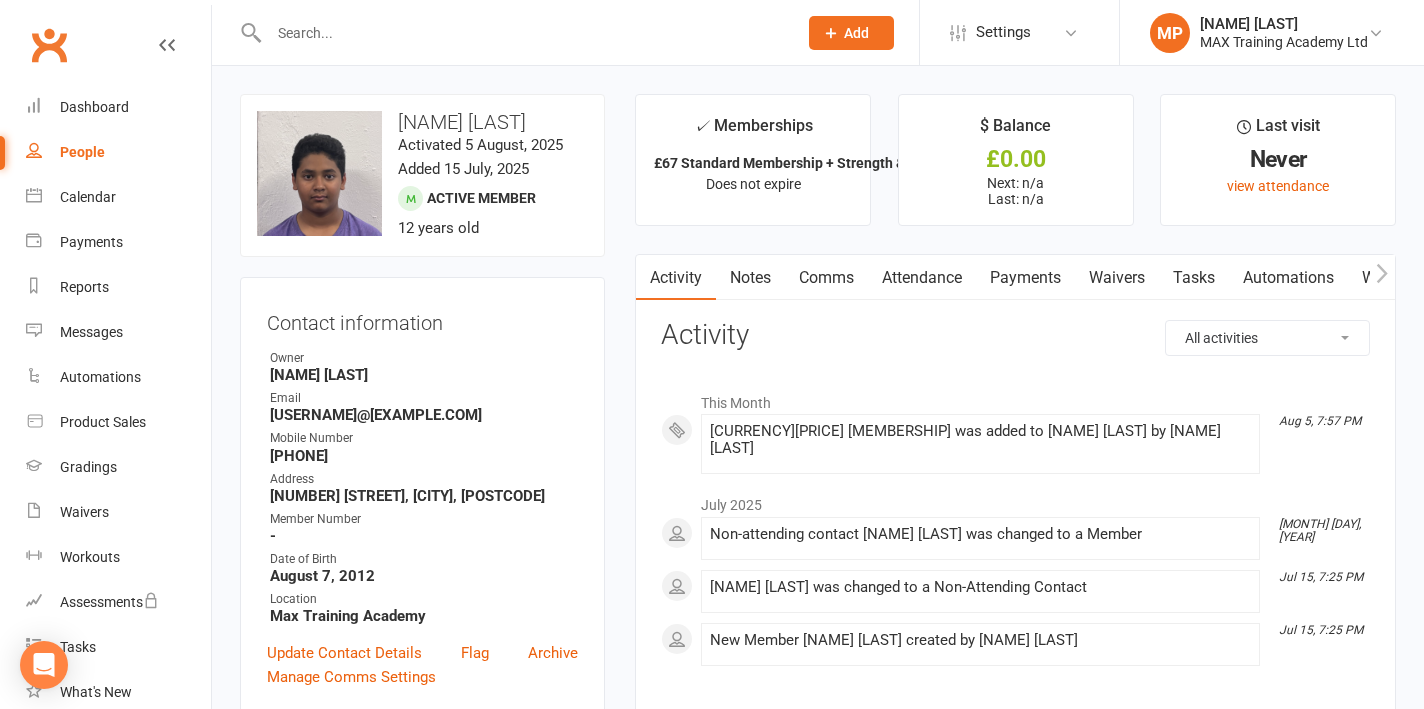 click on "Dakshesh Varahala" at bounding box center [422, 122] 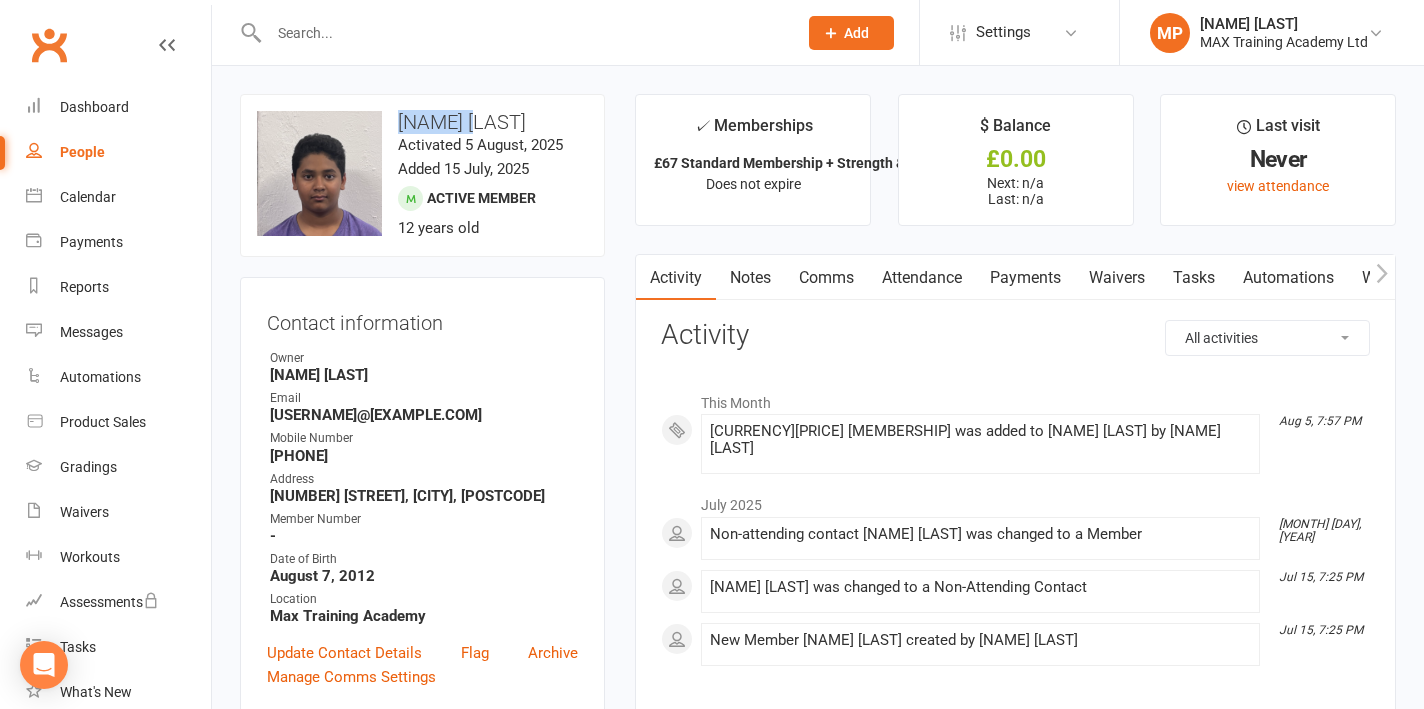 click on "Dakshesh Varahala" at bounding box center (422, 122) 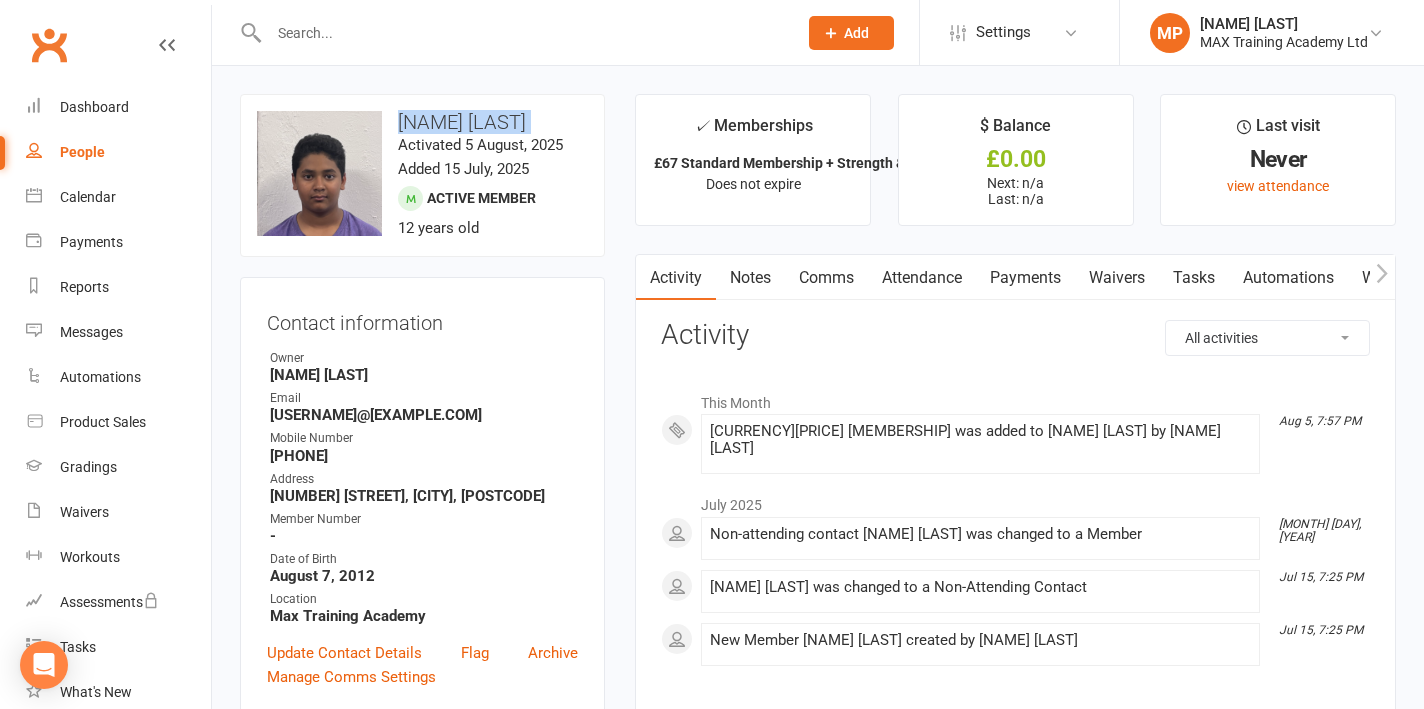 click on "Dakshesh Varahala" at bounding box center [422, 122] 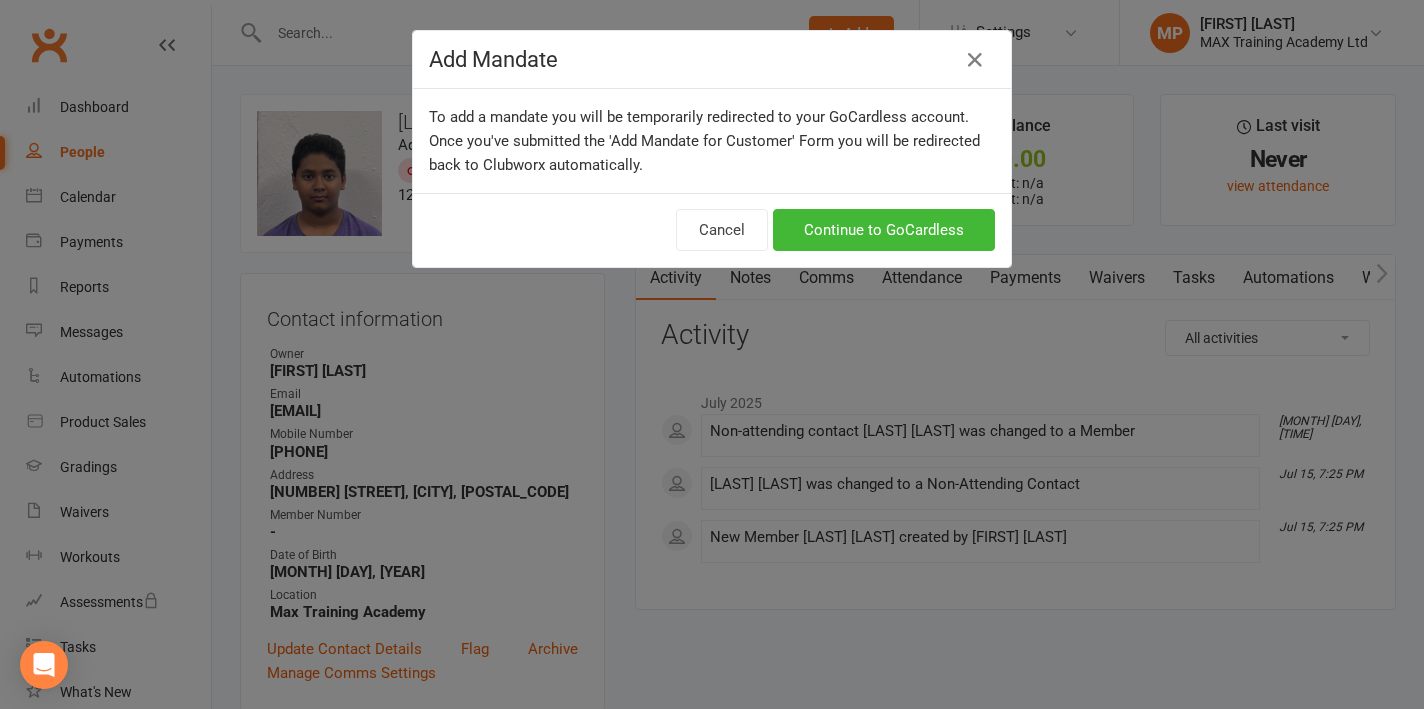 scroll, scrollTop: 234, scrollLeft: 0, axis: vertical 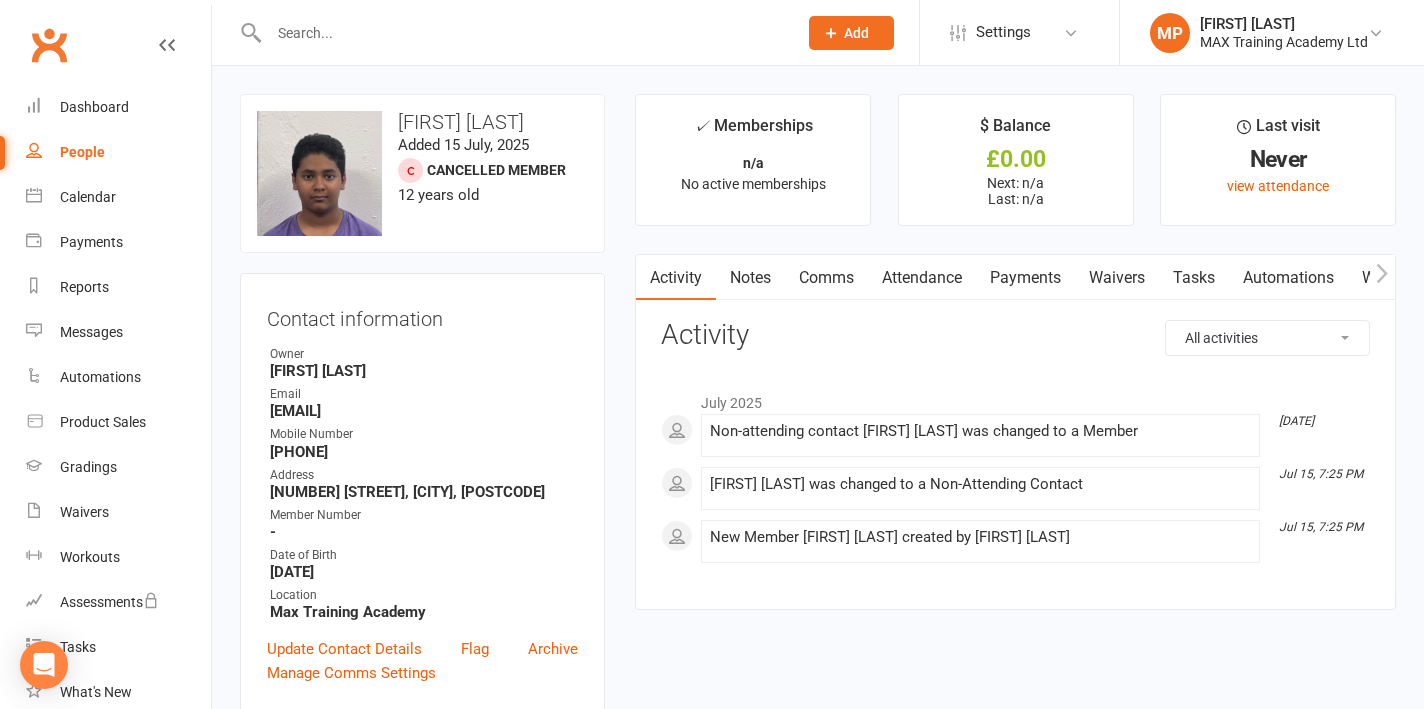 click on "People" at bounding box center (118, 152) 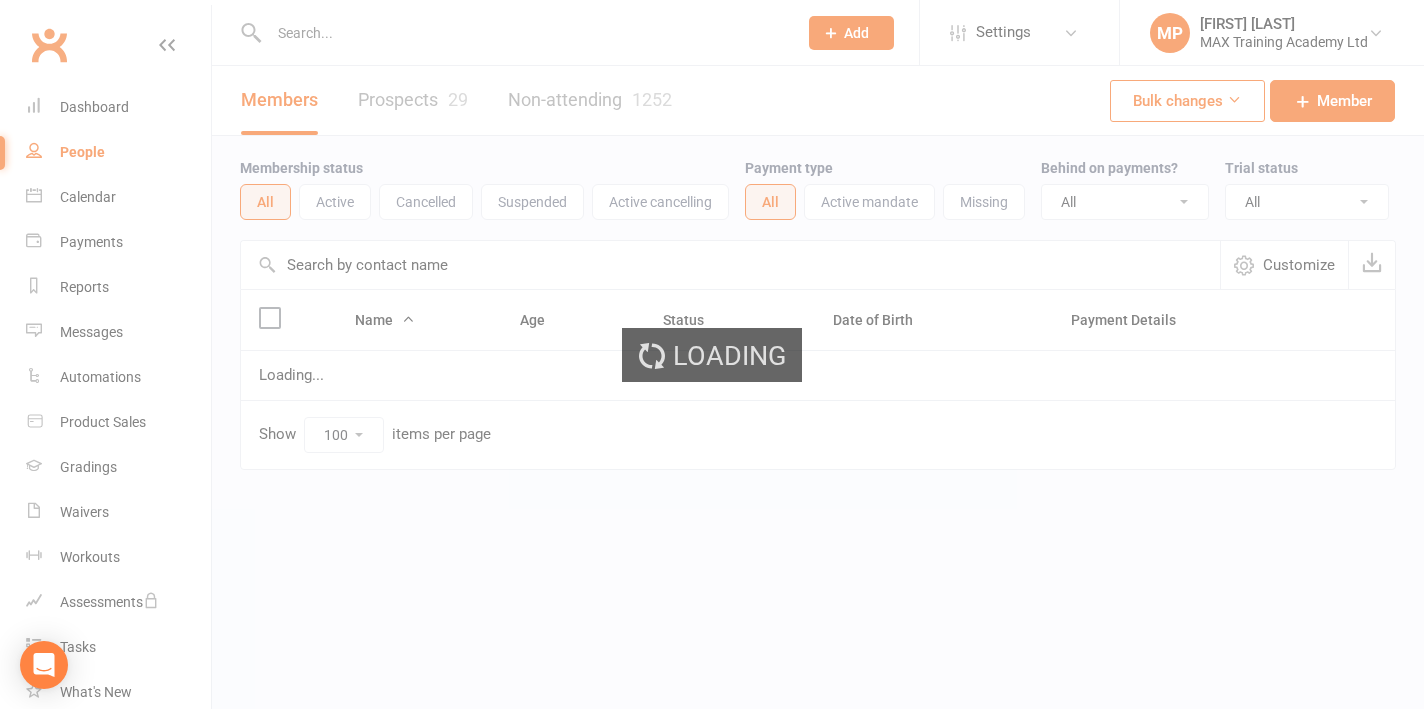 click on "Loading" at bounding box center [712, 354] 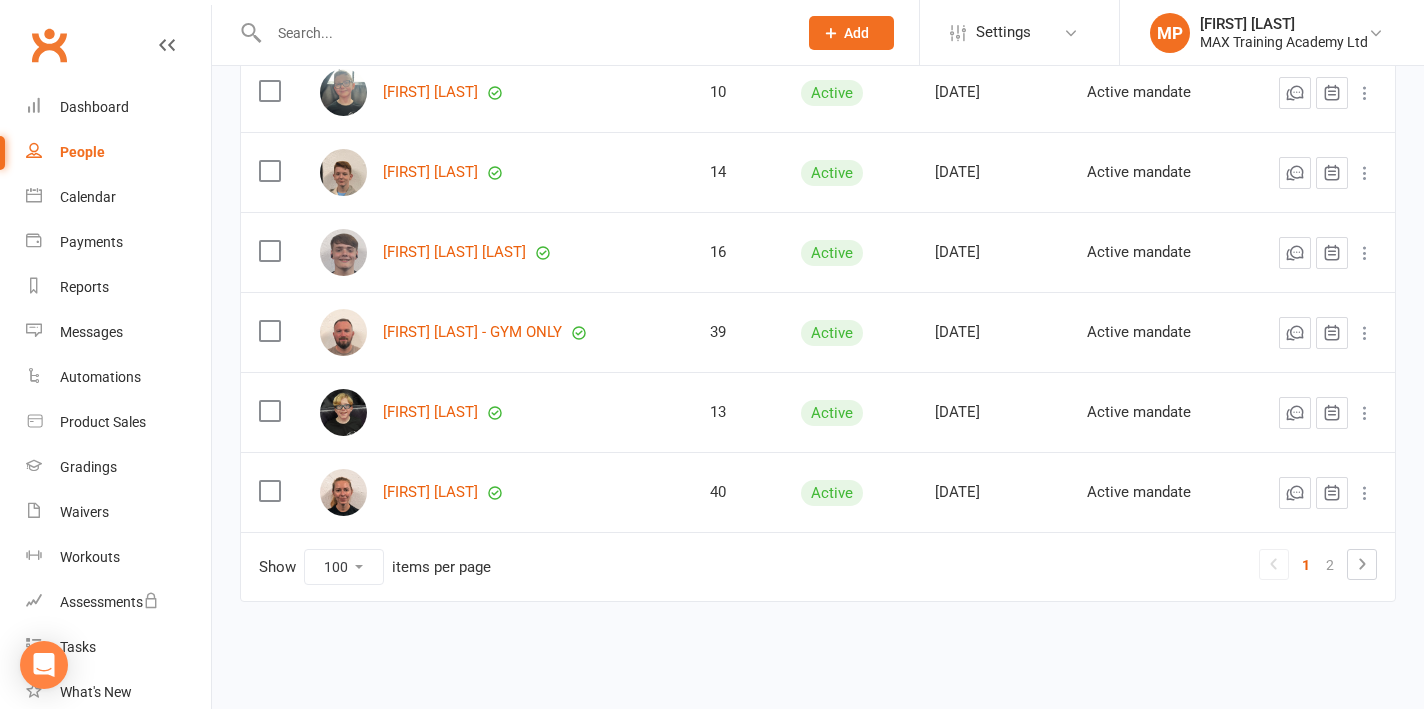 scroll, scrollTop: 7835, scrollLeft: 0, axis: vertical 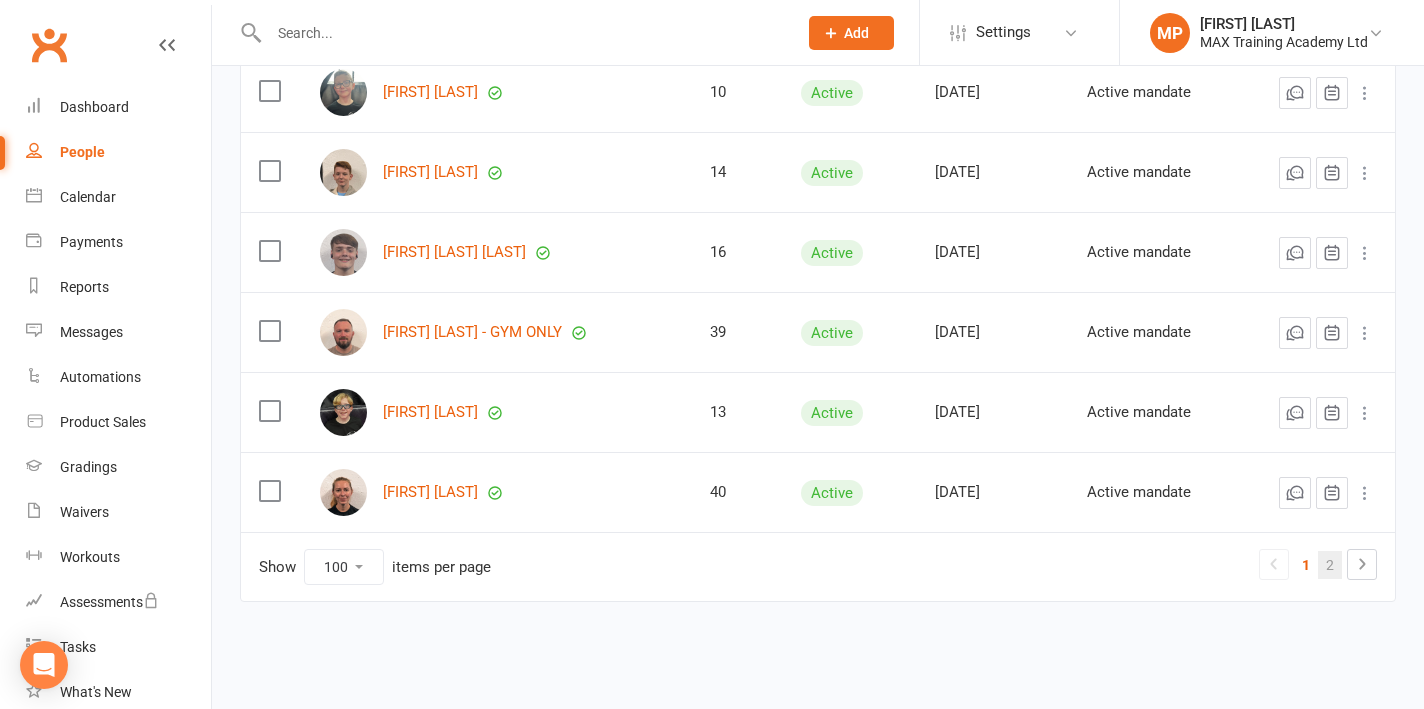 click on "2" at bounding box center (1330, 565) 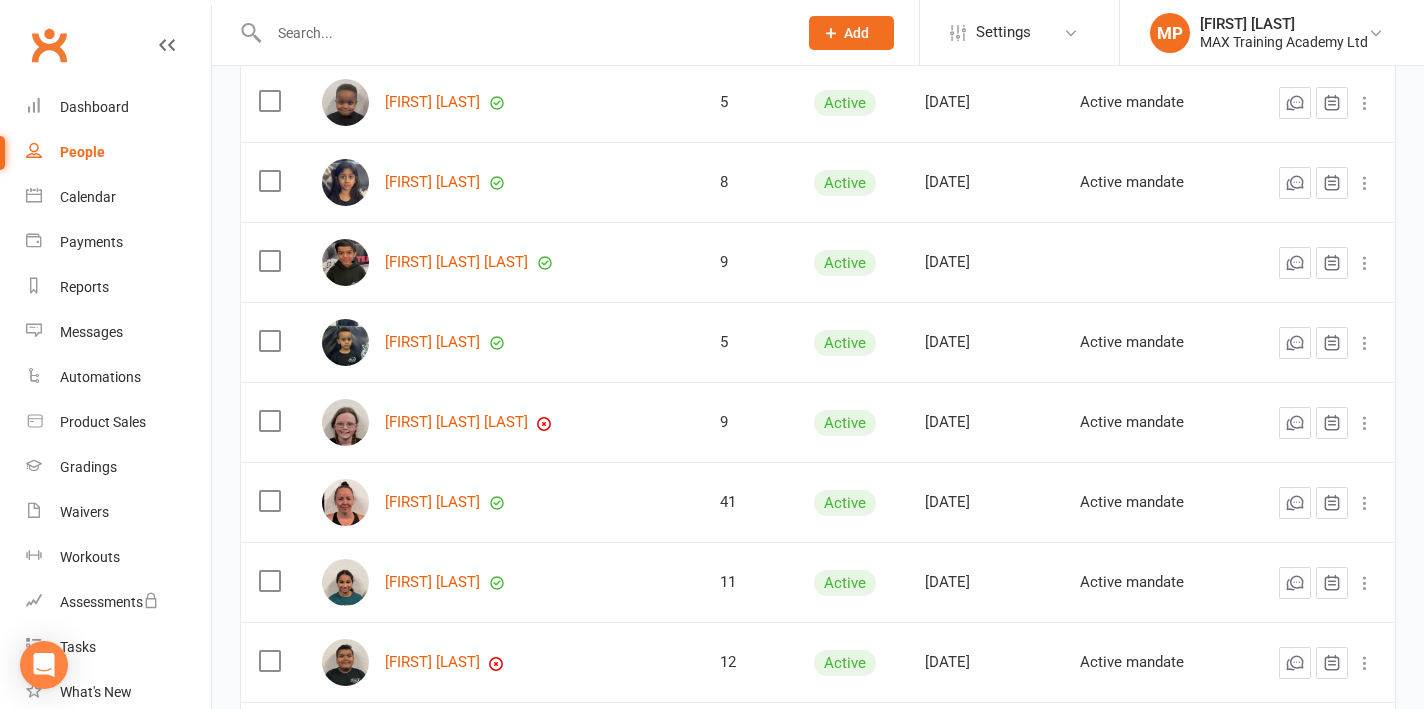 scroll, scrollTop: 1089, scrollLeft: 0, axis: vertical 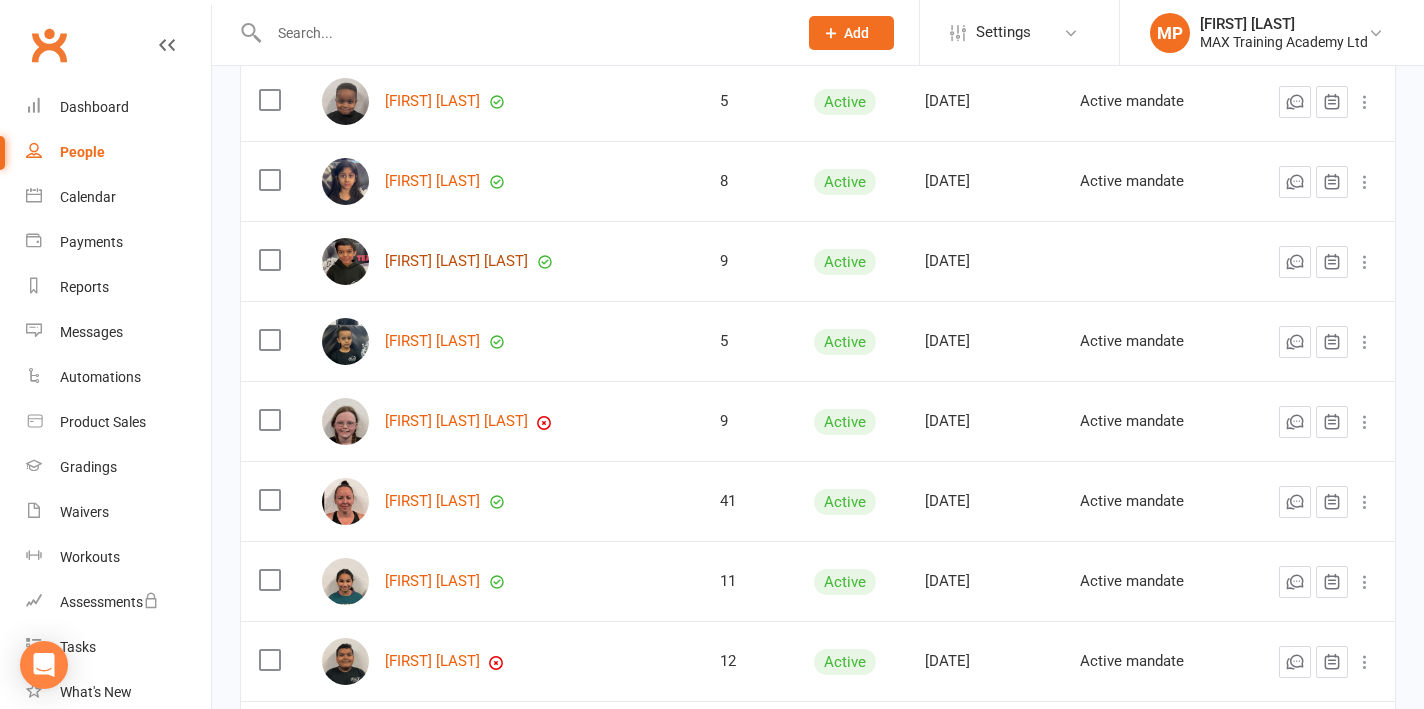 click on "Kisshaun Pracy Prabhu" at bounding box center [456, 261] 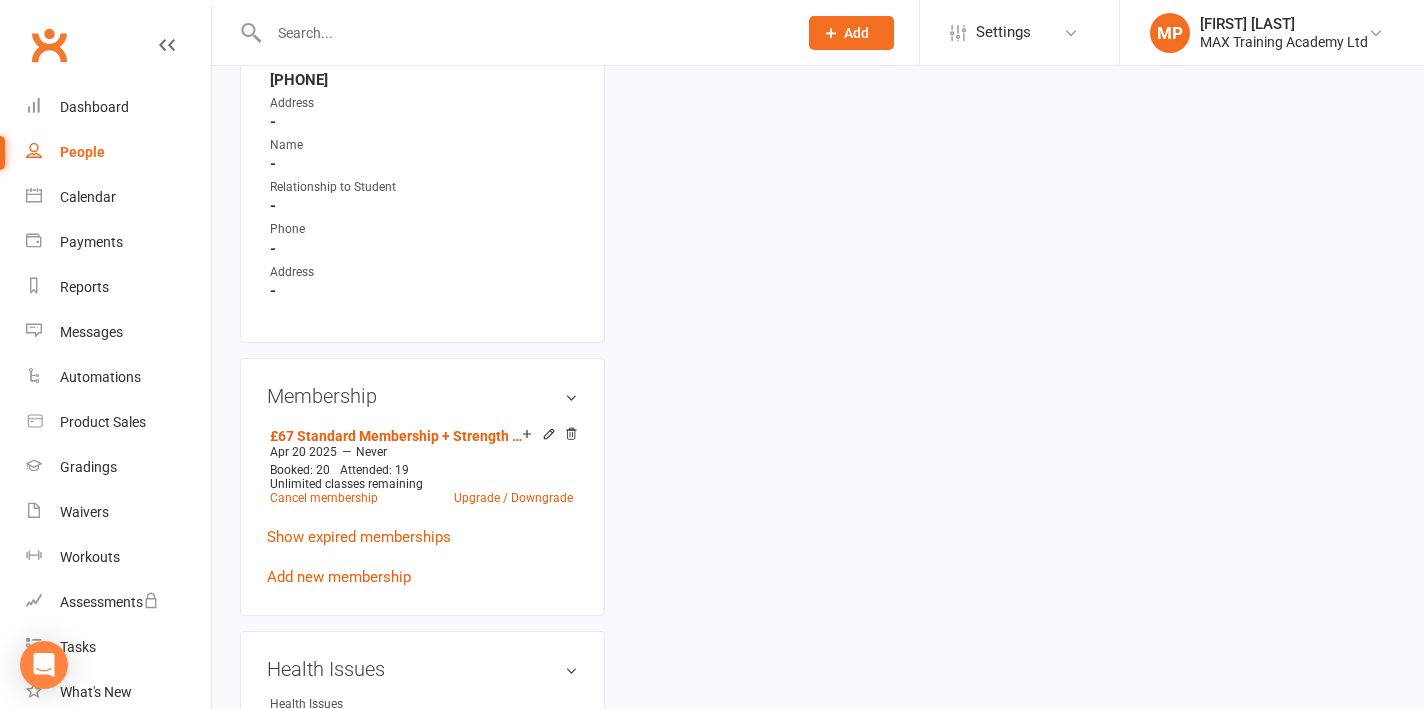 scroll, scrollTop: 0, scrollLeft: 0, axis: both 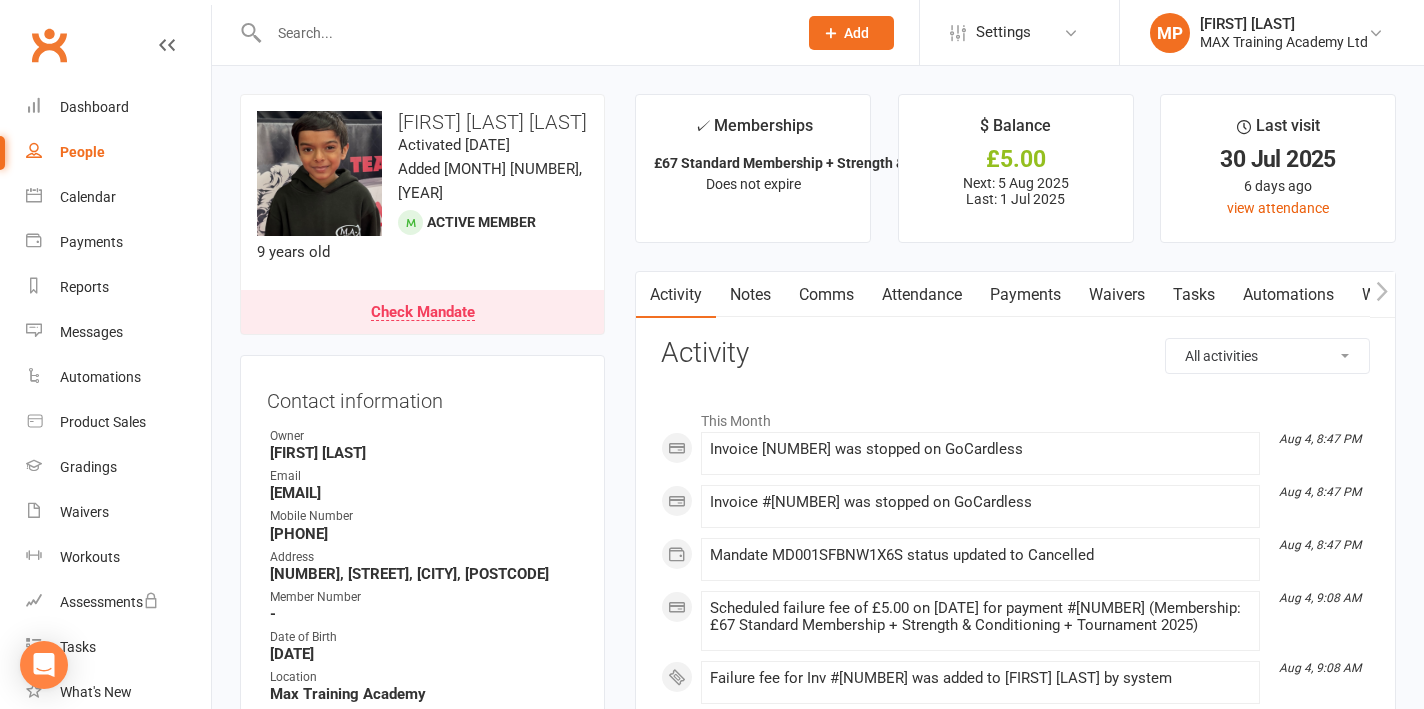 click on "Payments" at bounding box center (1025, 295) 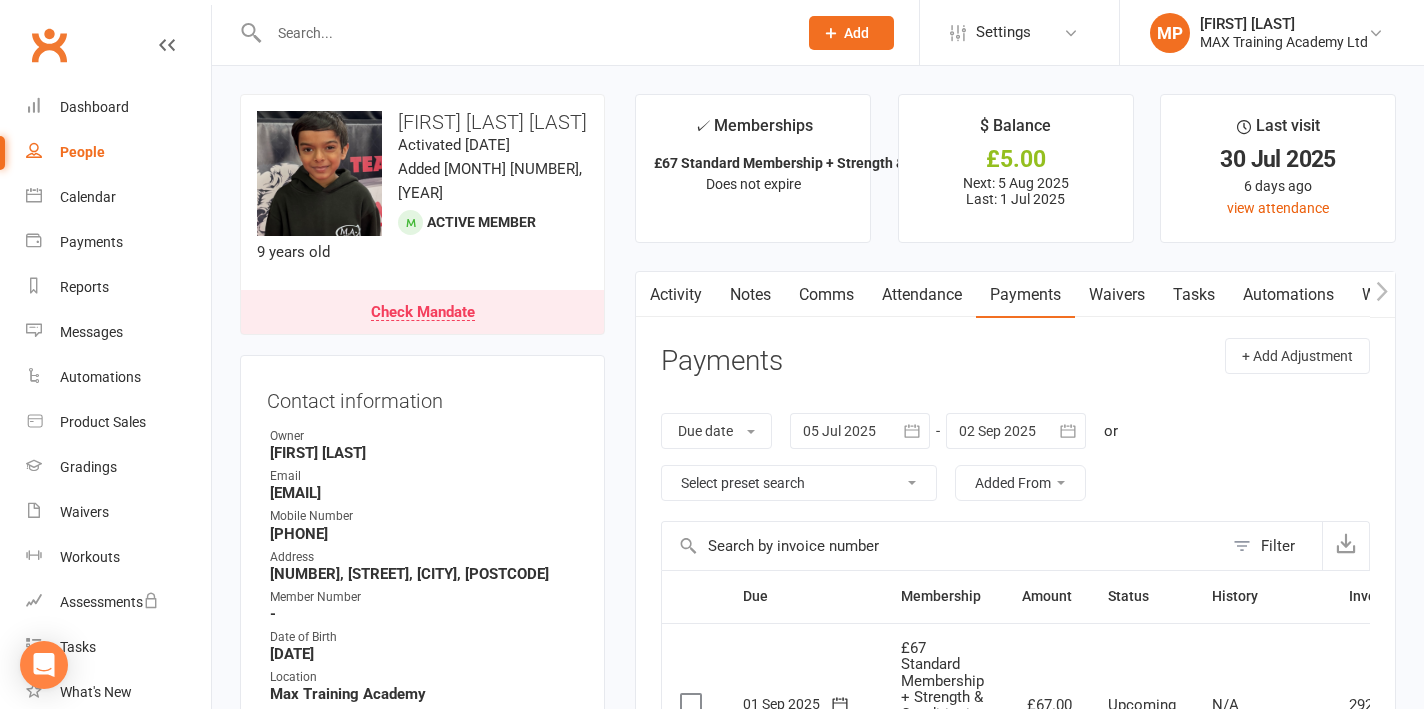 scroll, scrollTop: 0, scrollLeft: 0, axis: both 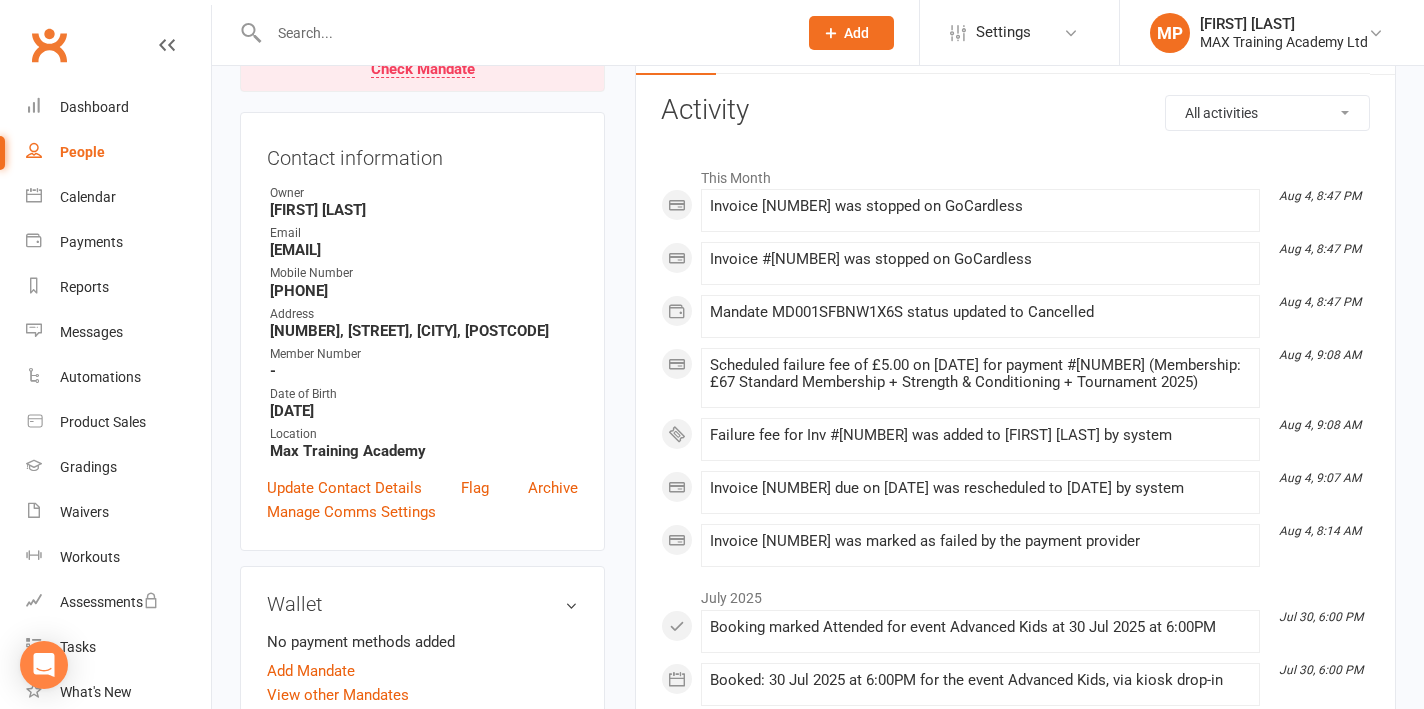 click on "jkpracy@gmail.com" at bounding box center [424, 250] 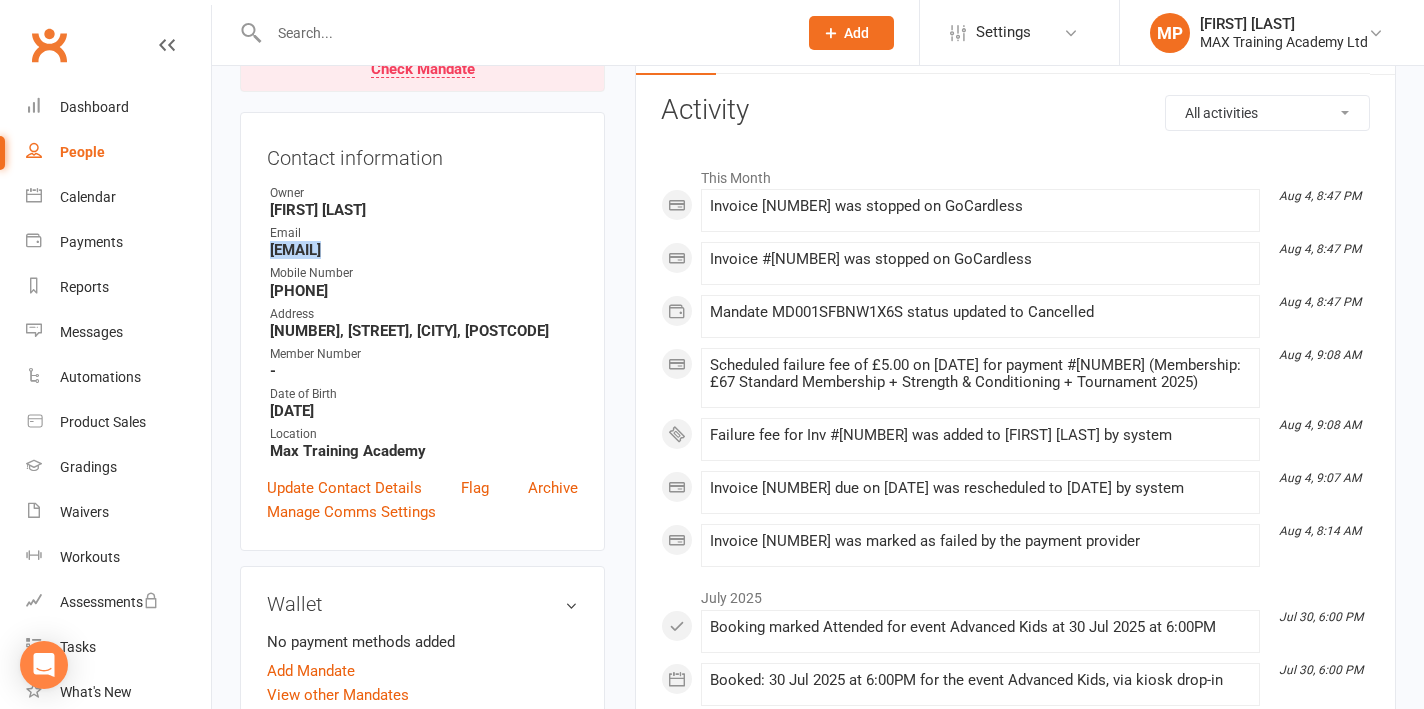 click on "jkpracy@gmail.com" at bounding box center (424, 250) 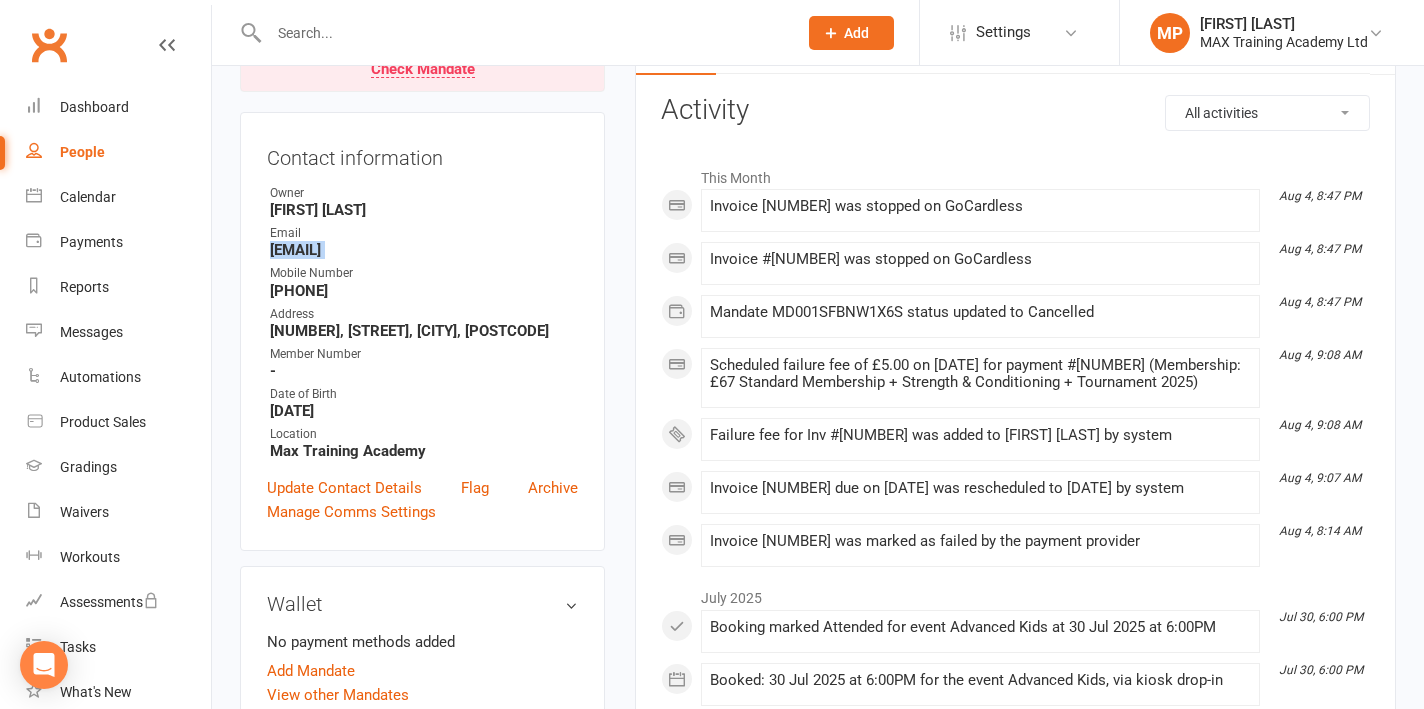 click on "jkpracy@gmail.com" at bounding box center [424, 250] 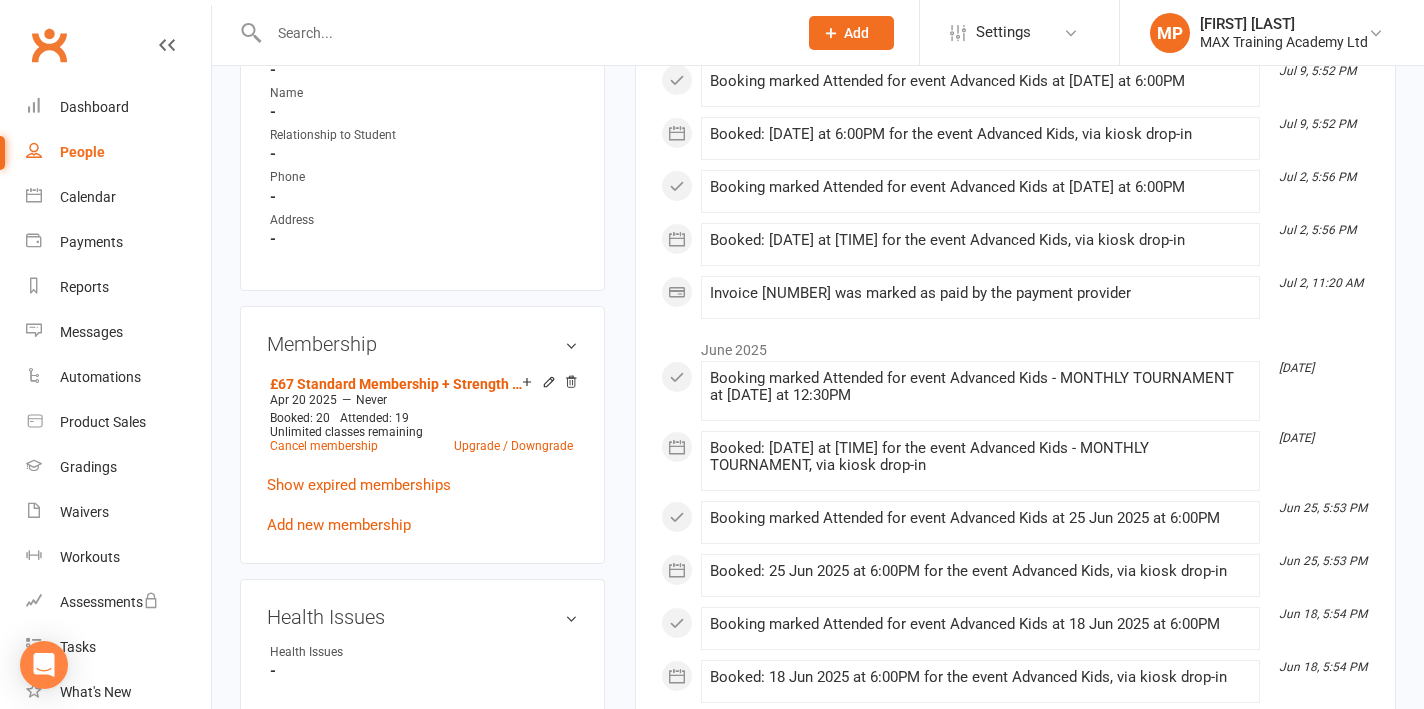 scroll, scrollTop: 1185, scrollLeft: 0, axis: vertical 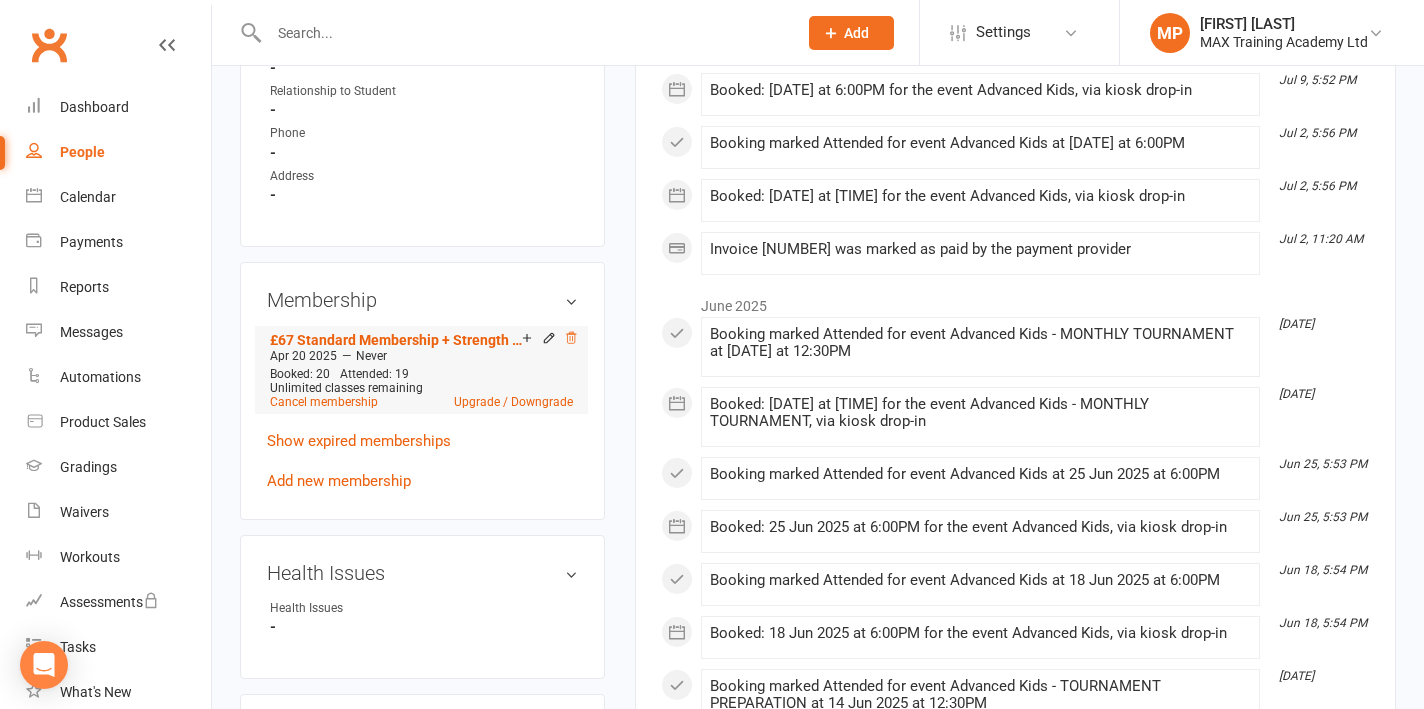 click 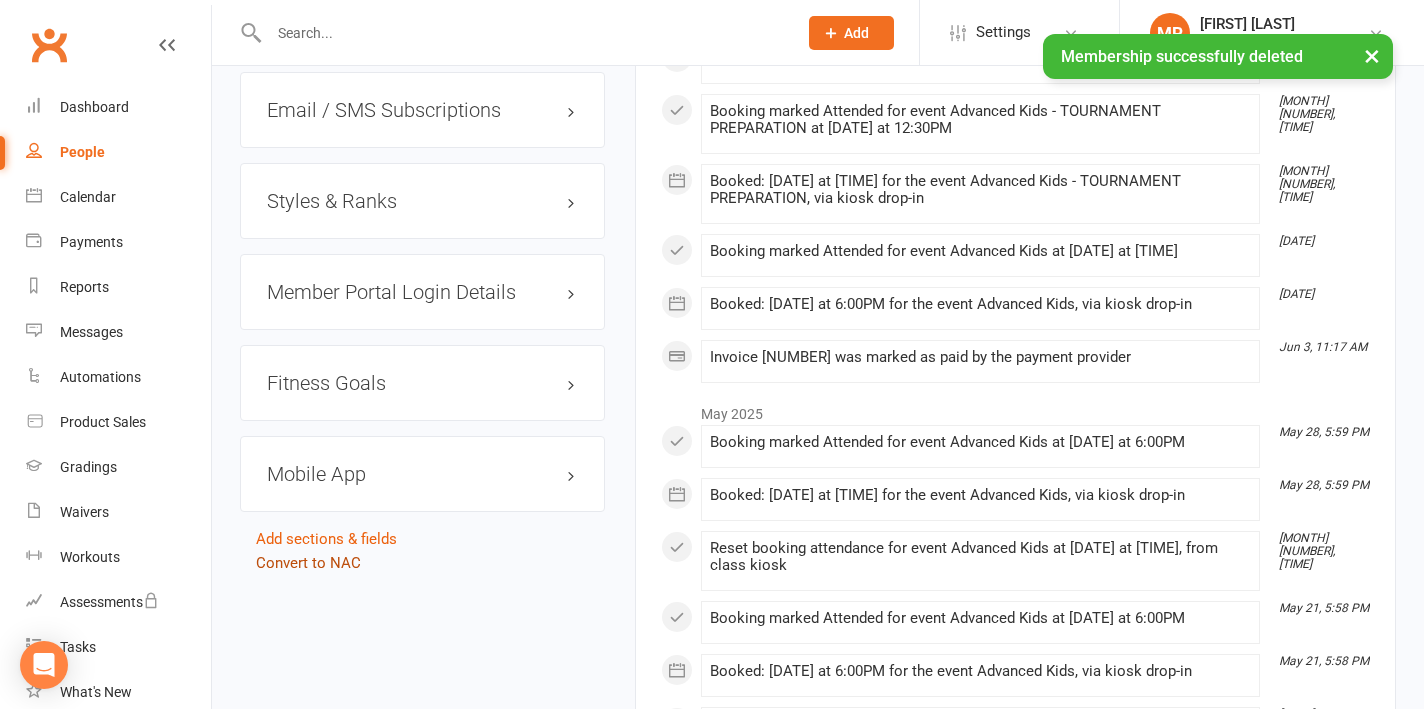 scroll, scrollTop: 2075, scrollLeft: 0, axis: vertical 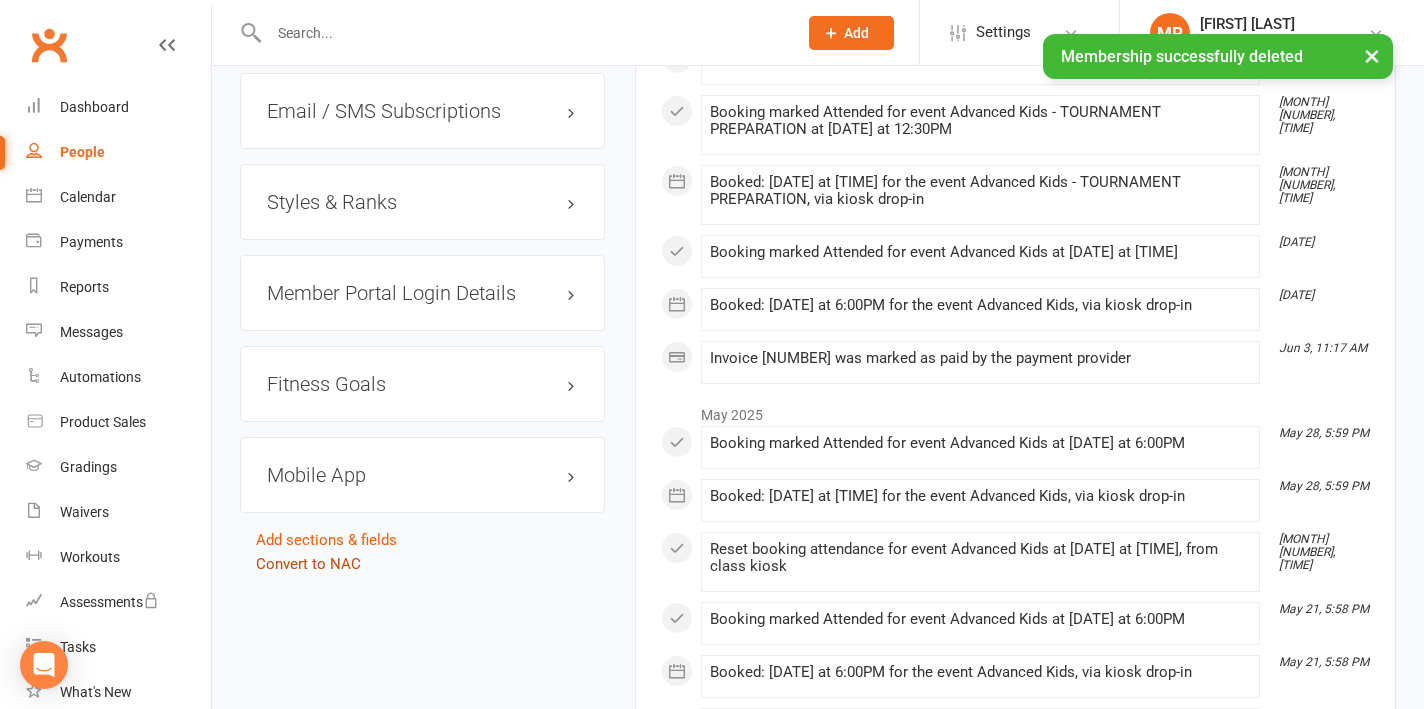 click on "Convert to NAC" at bounding box center [308, 564] 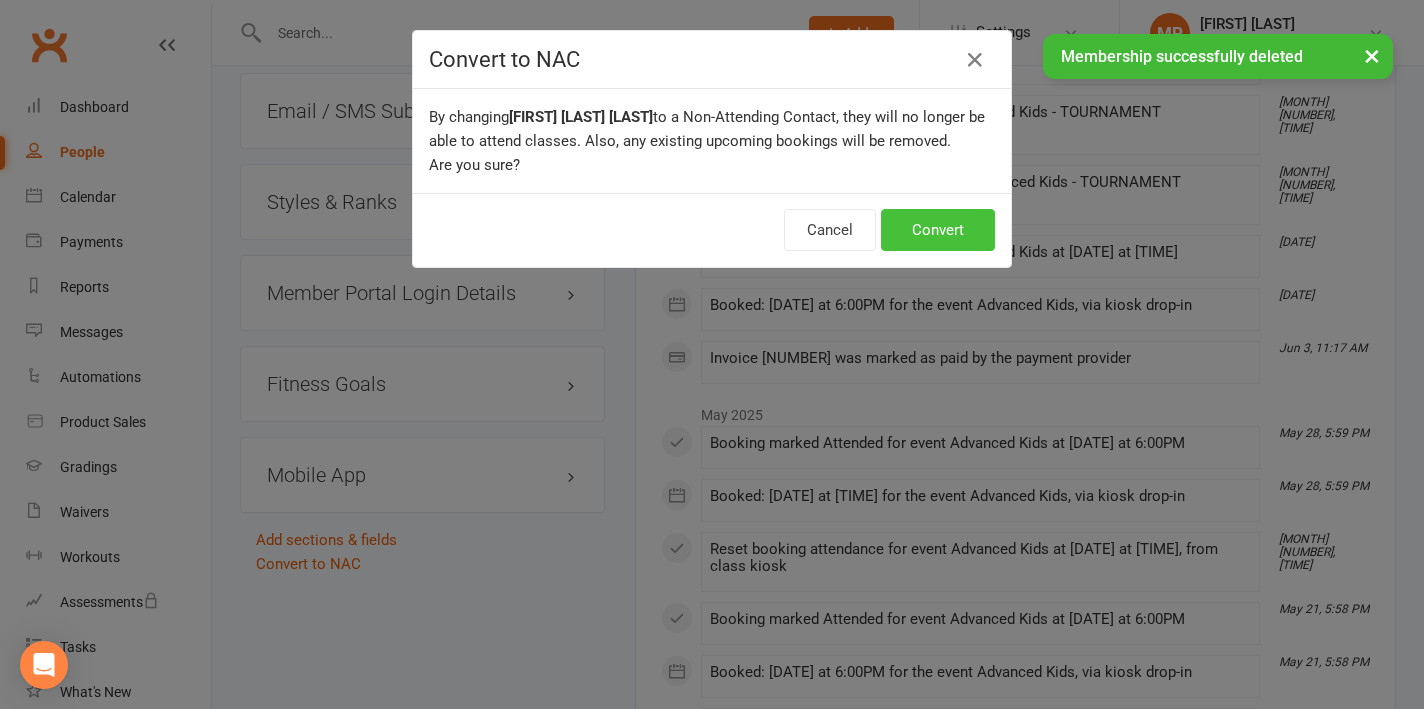 click on "Convert" at bounding box center (938, 230) 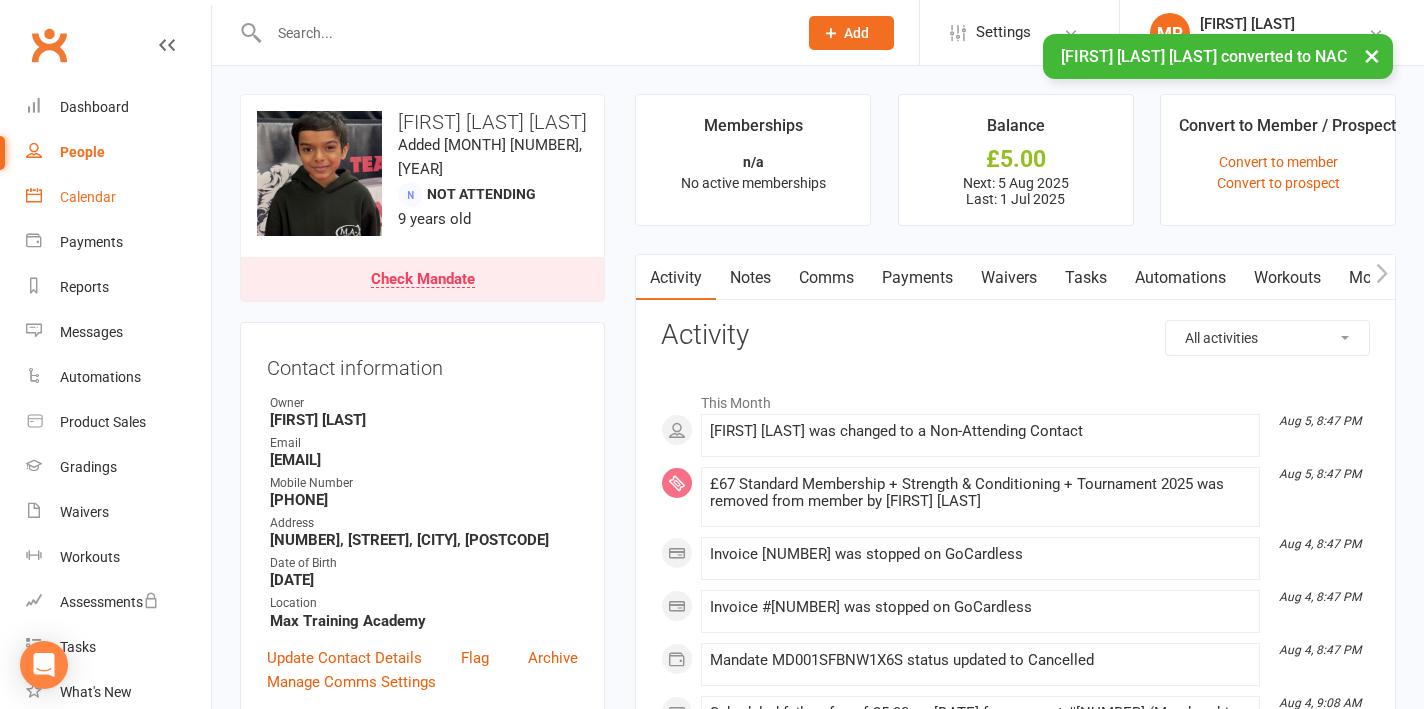 scroll, scrollTop: 0, scrollLeft: 0, axis: both 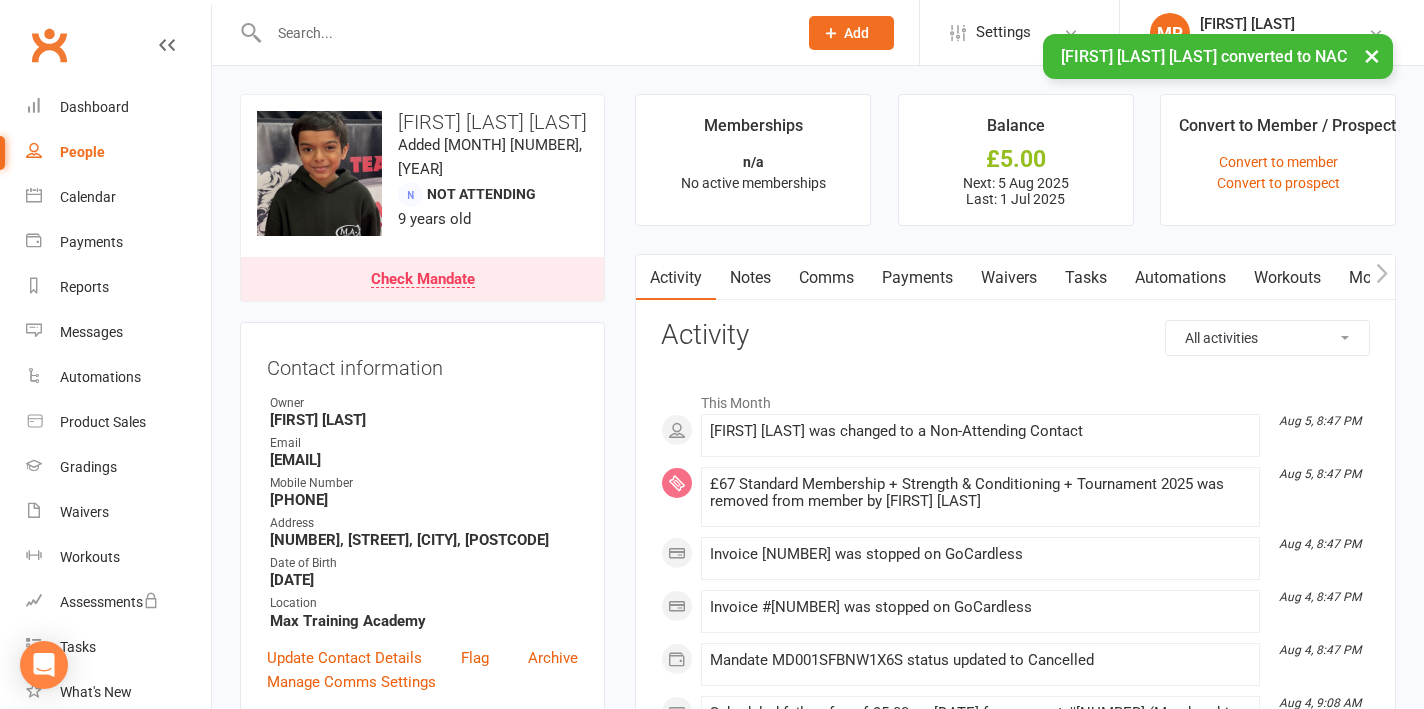 click on "People" at bounding box center (82, 152) 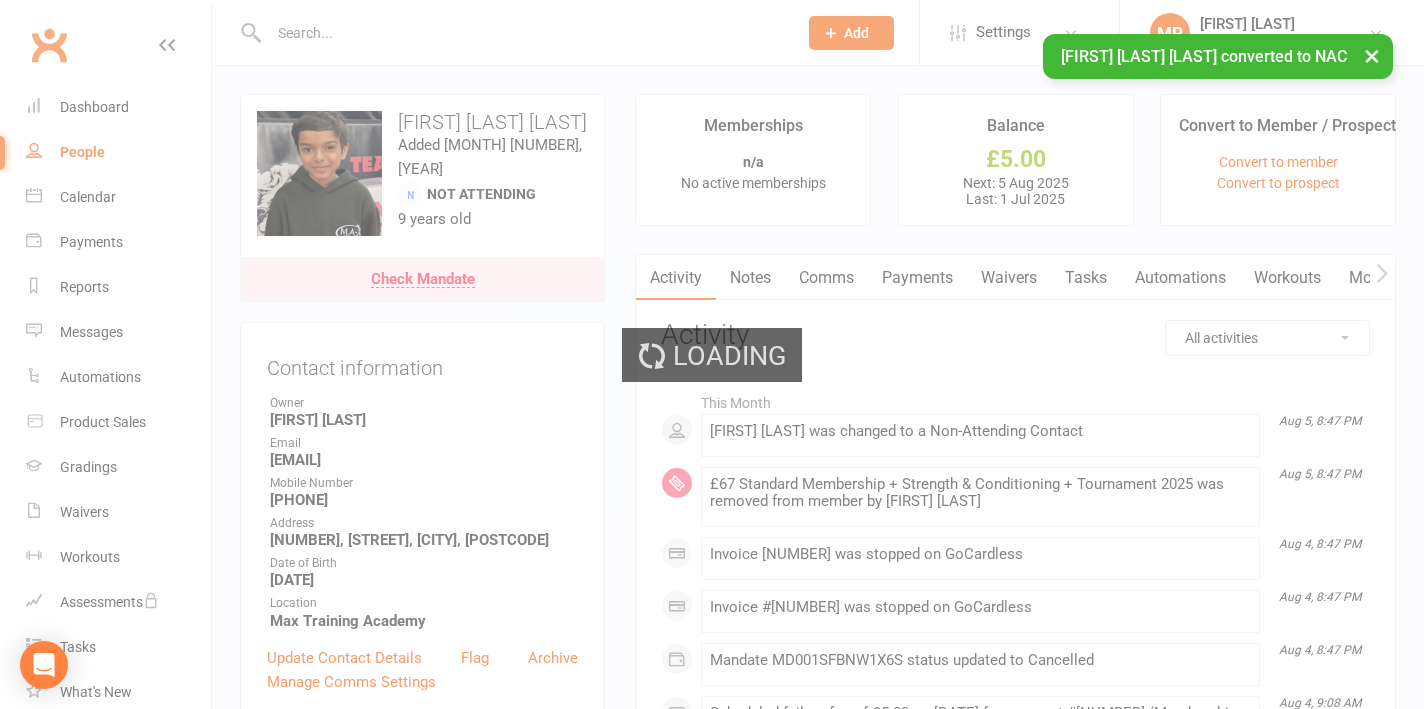select on "100" 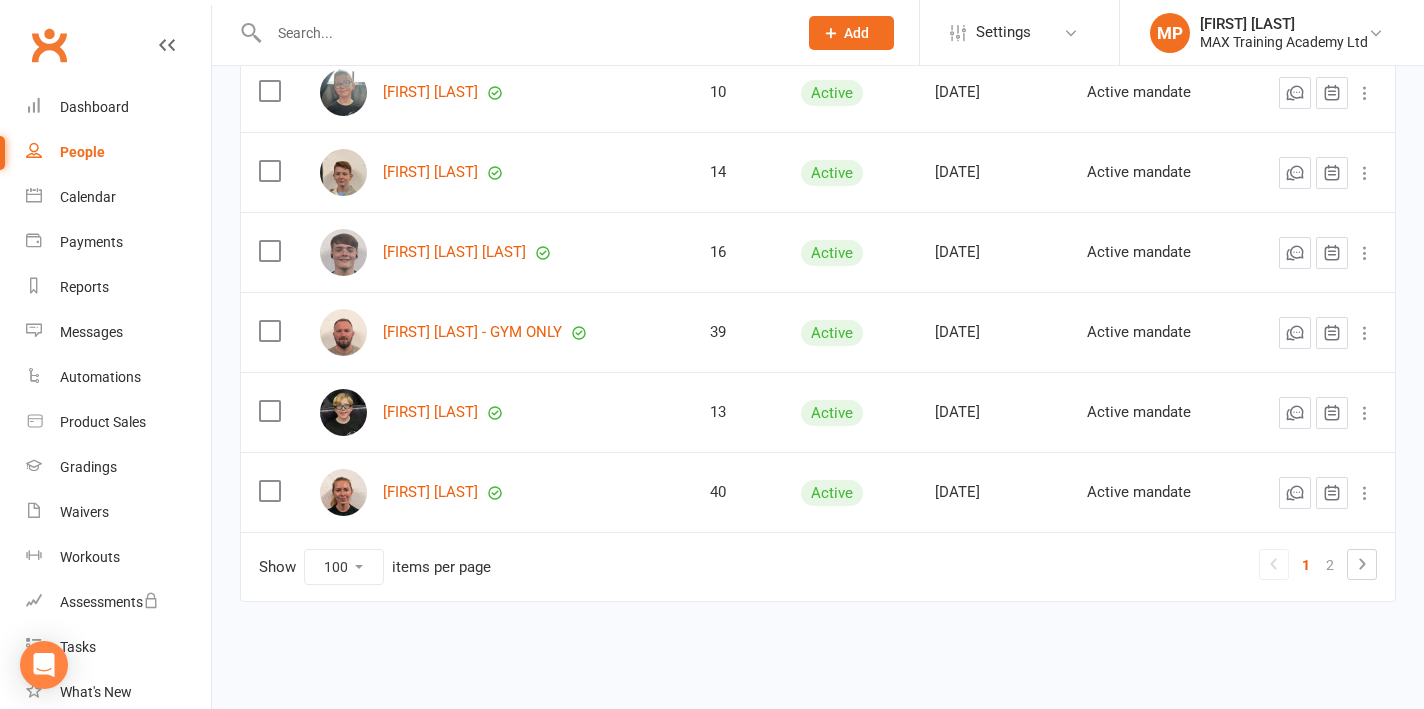 scroll, scrollTop: 7835, scrollLeft: 0, axis: vertical 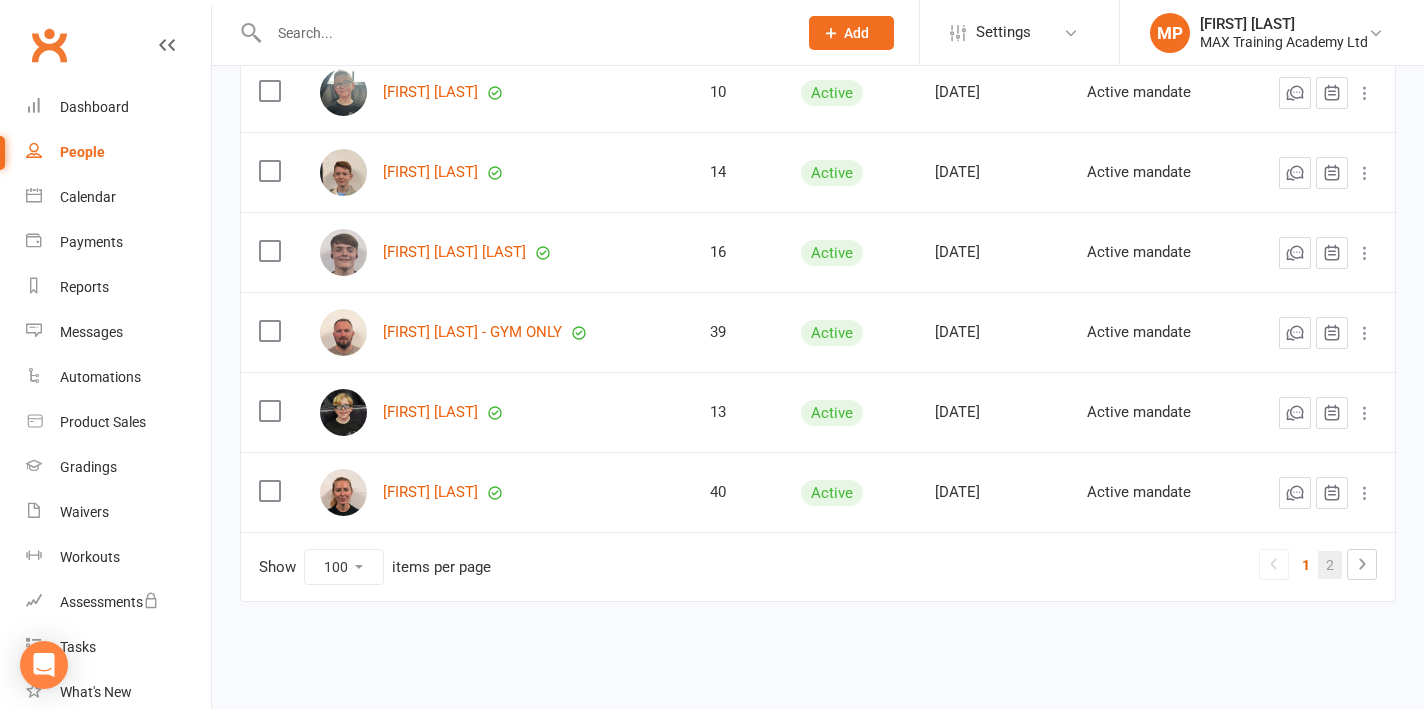 click on "2" at bounding box center [1330, 565] 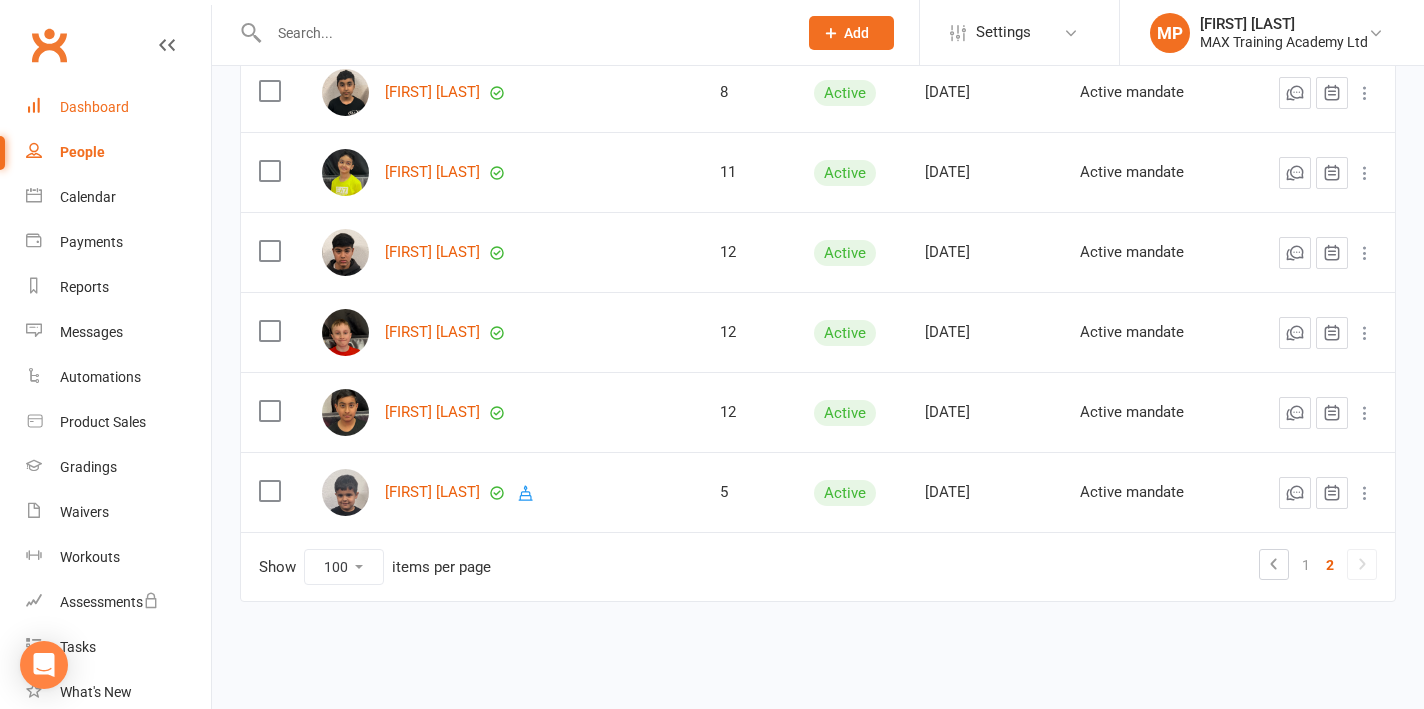 scroll, scrollTop: 7515, scrollLeft: 0, axis: vertical 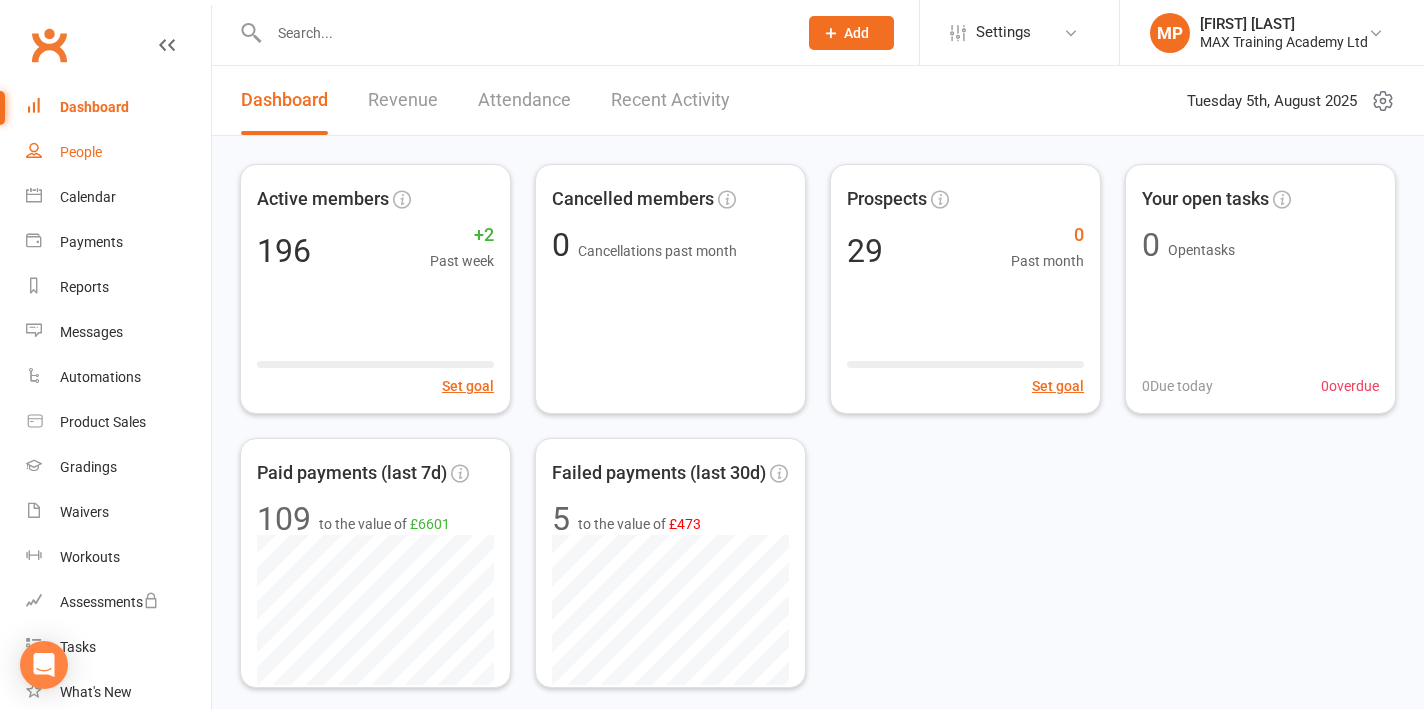 click on "People" at bounding box center [118, 152] 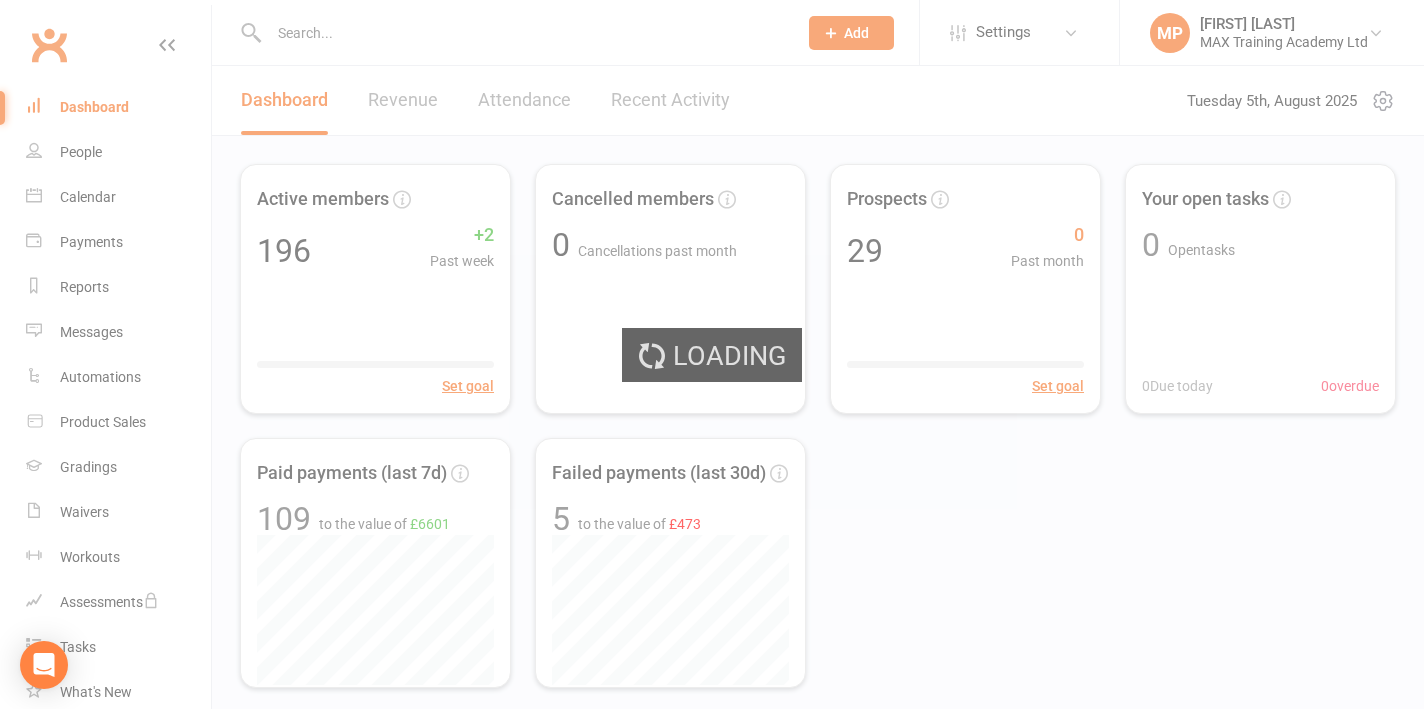select on "100" 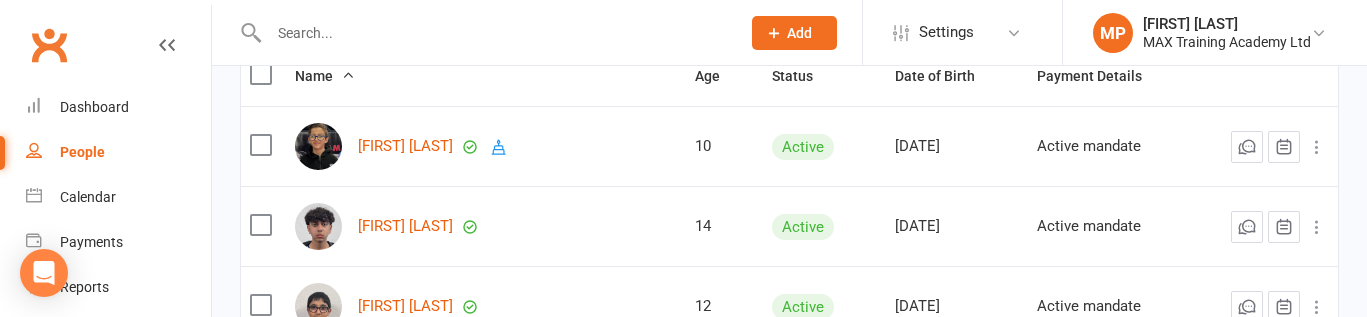 scroll, scrollTop: 213, scrollLeft: 0, axis: vertical 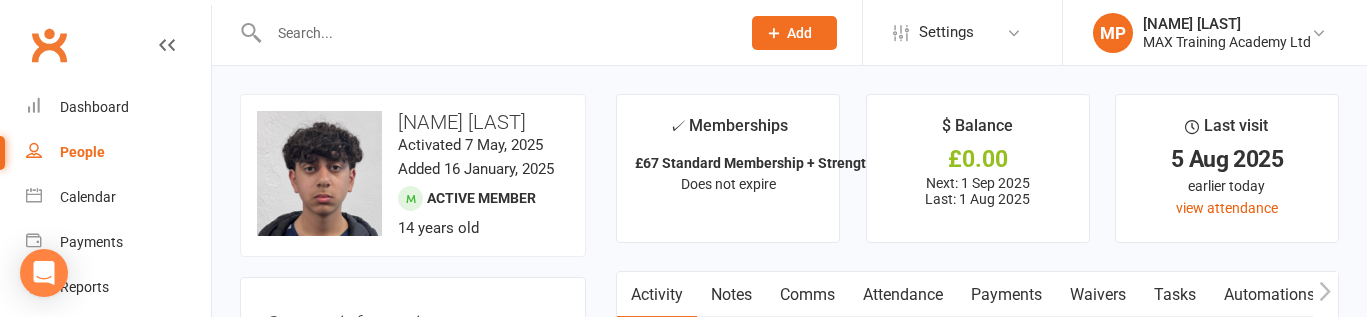 click on "Payments" at bounding box center (1006, 295) 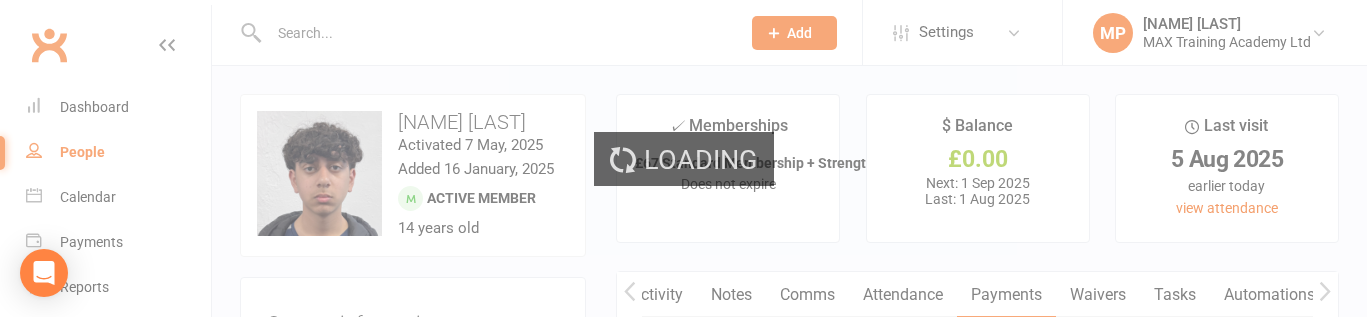 scroll, scrollTop: 0, scrollLeft: 1, axis: horizontal 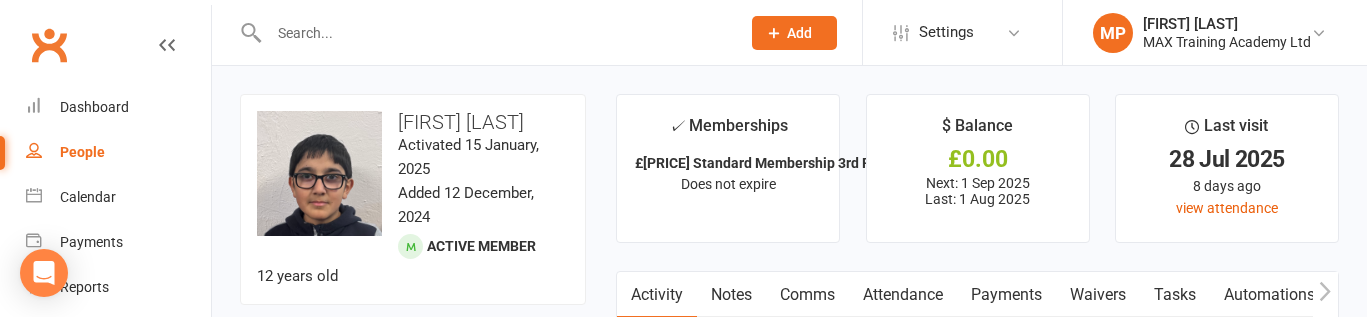 click on "Payments" at bounding box center (1006, 295) 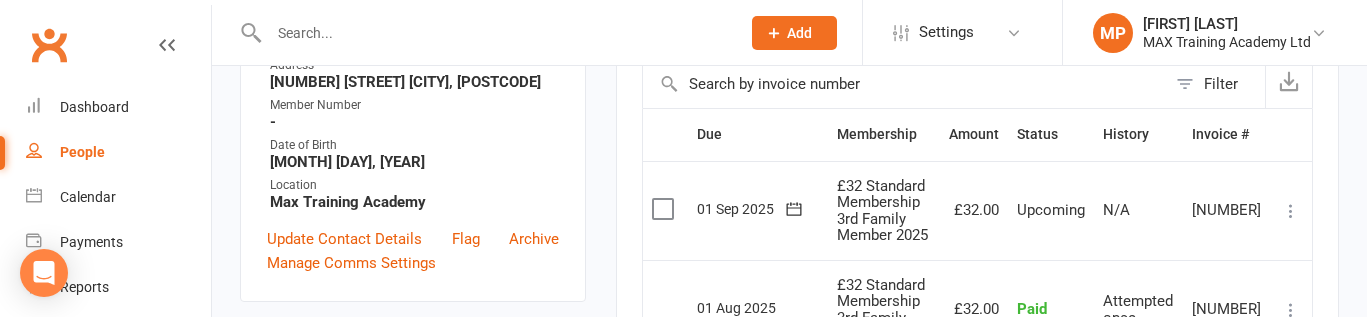 scroll, scrollTop: 544, scrollLeft: 0, axis: vertical 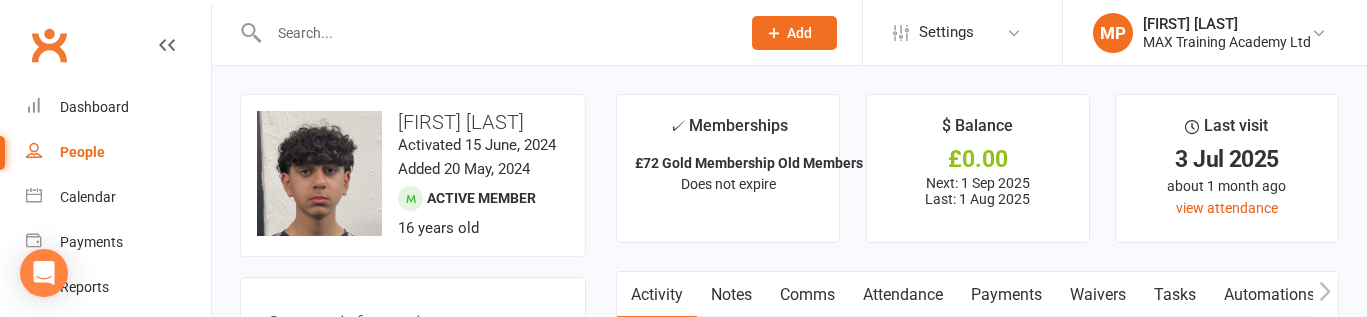 click on "Payments" at bounding box center [1006, 295] 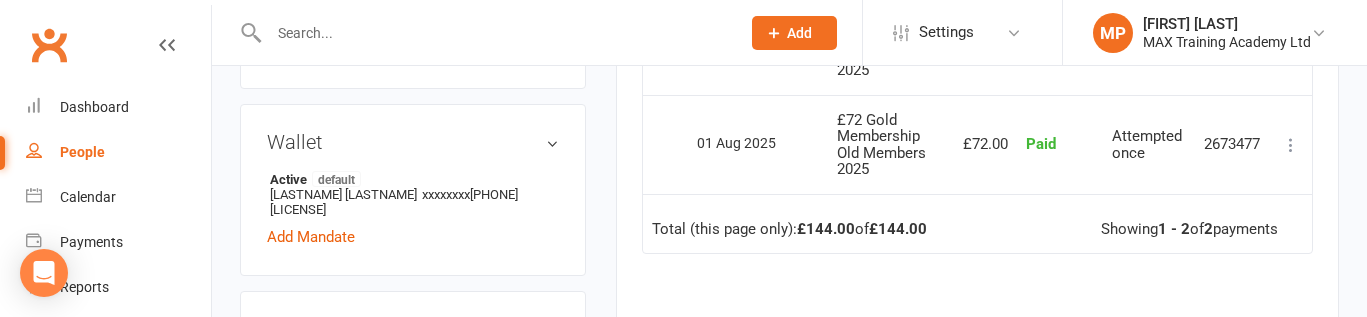 scroll, scrollTop: 626, scrollLeft: 0, axis: vertical 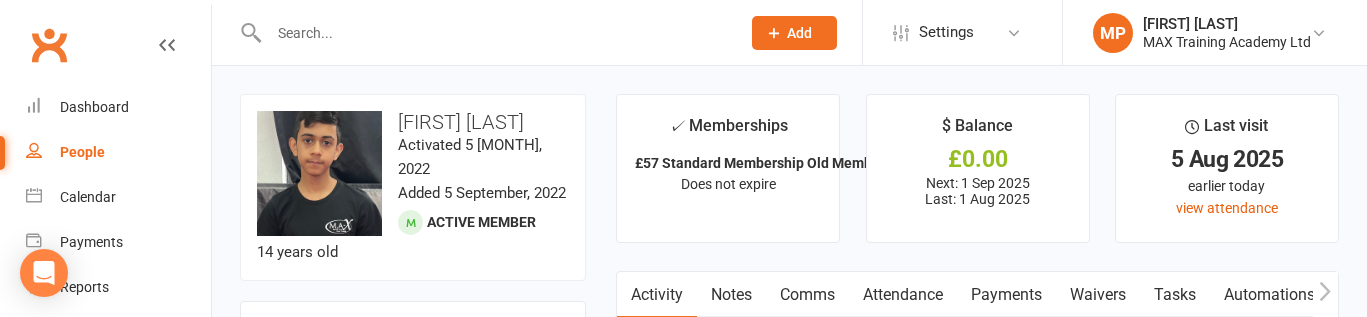 click on "Payments" at bounding box center [1006, 295] 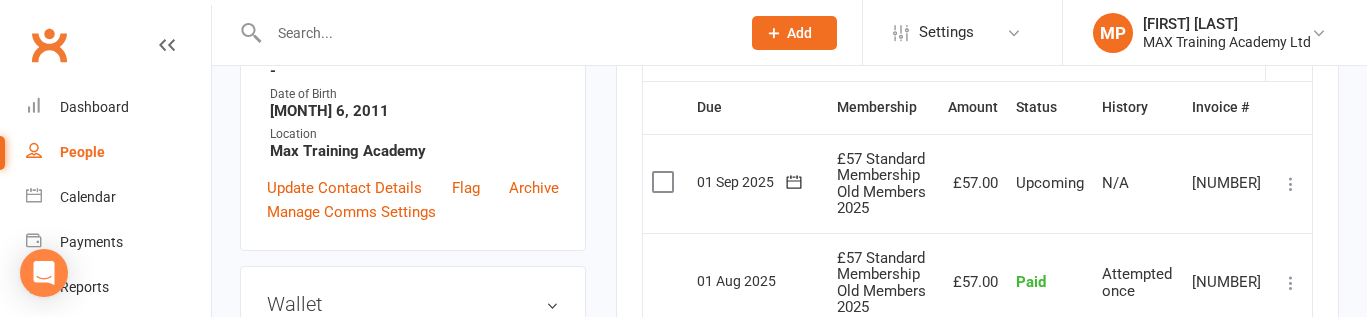 scroll, scrollTop: 490, scrollLeft: 0, axis: vertical 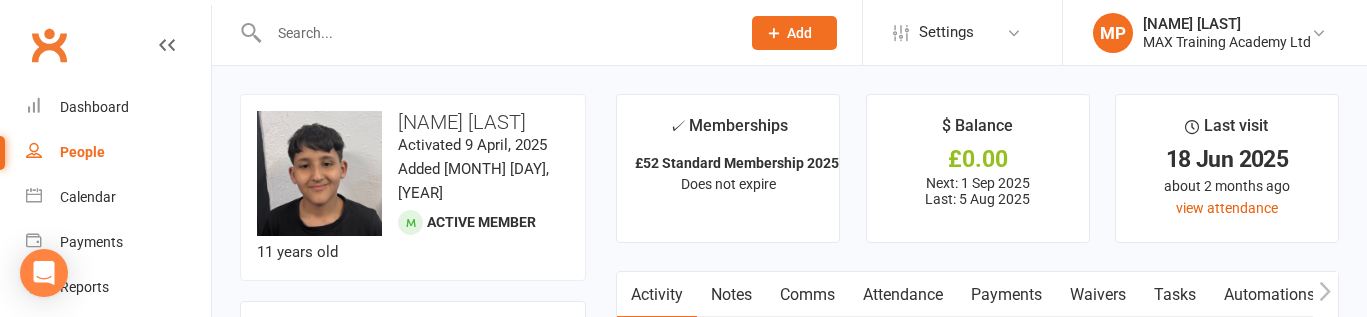 click on "Payments" at bounding box center [1006, 295] 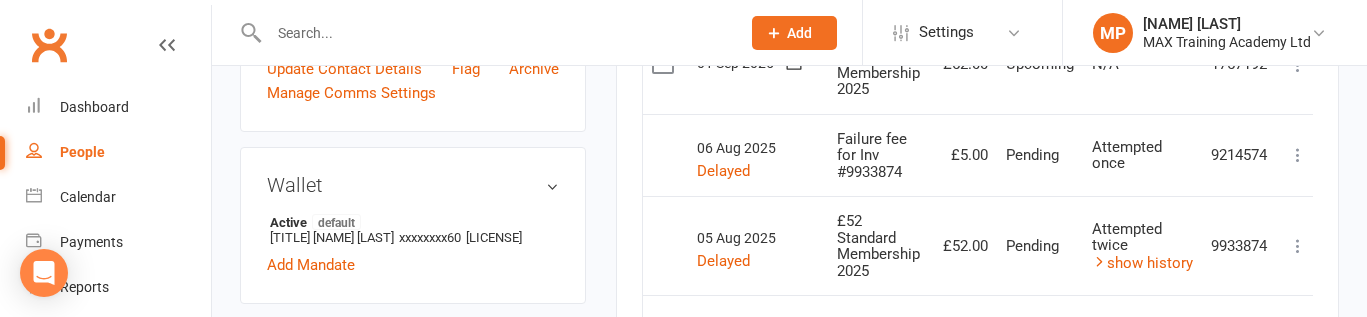scroll, scrollTop: 608, scrollLeft: 0, axis: vertical 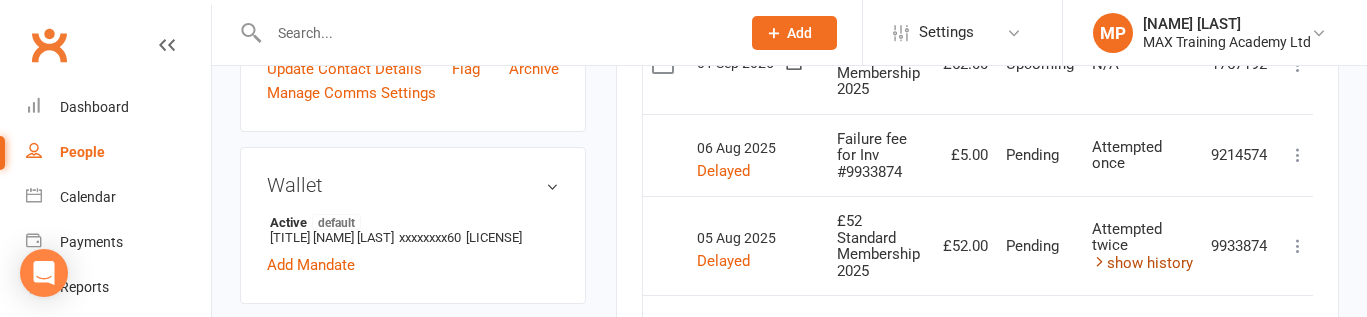click on "show history" at bounding box center (1142, 263) 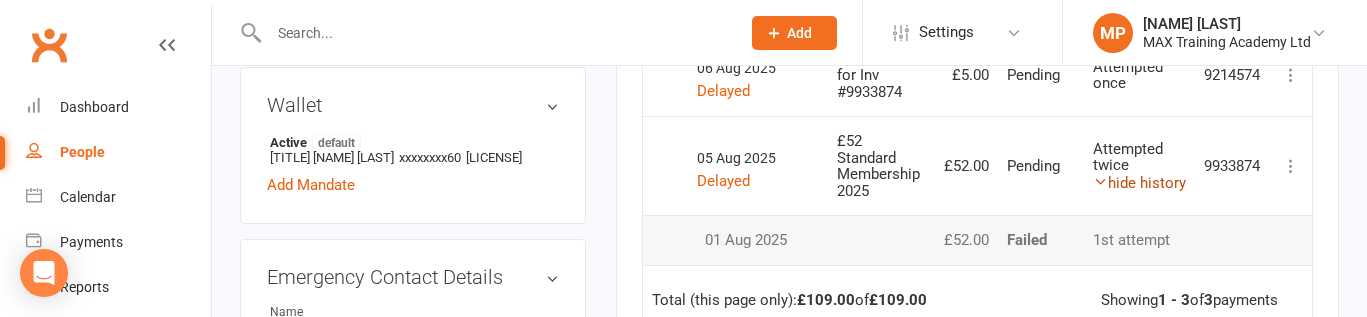 scroll, scrollTop: 693, scrollLeft: 0, axis: vertical 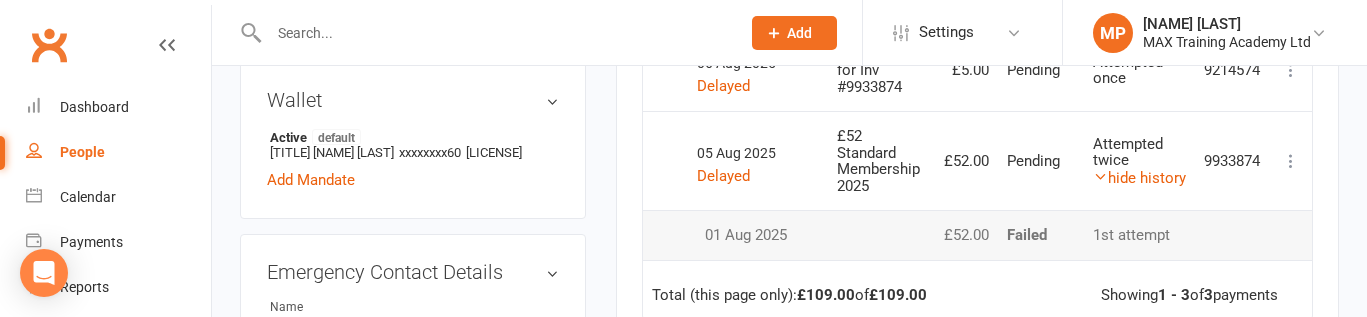 click on "Wallet Active  default   [TITLE] [NAME] [LAST]  xxxxxxxx60 [LICENSE]
Add Mandate" at bounding box center (413, 140) 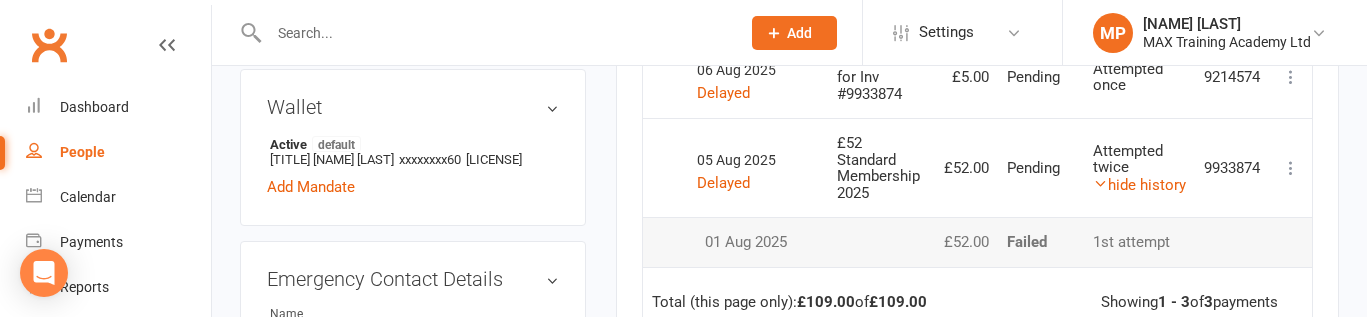 scroll, scrollTop: 687, scrollLeft: 0, axis: vertical 